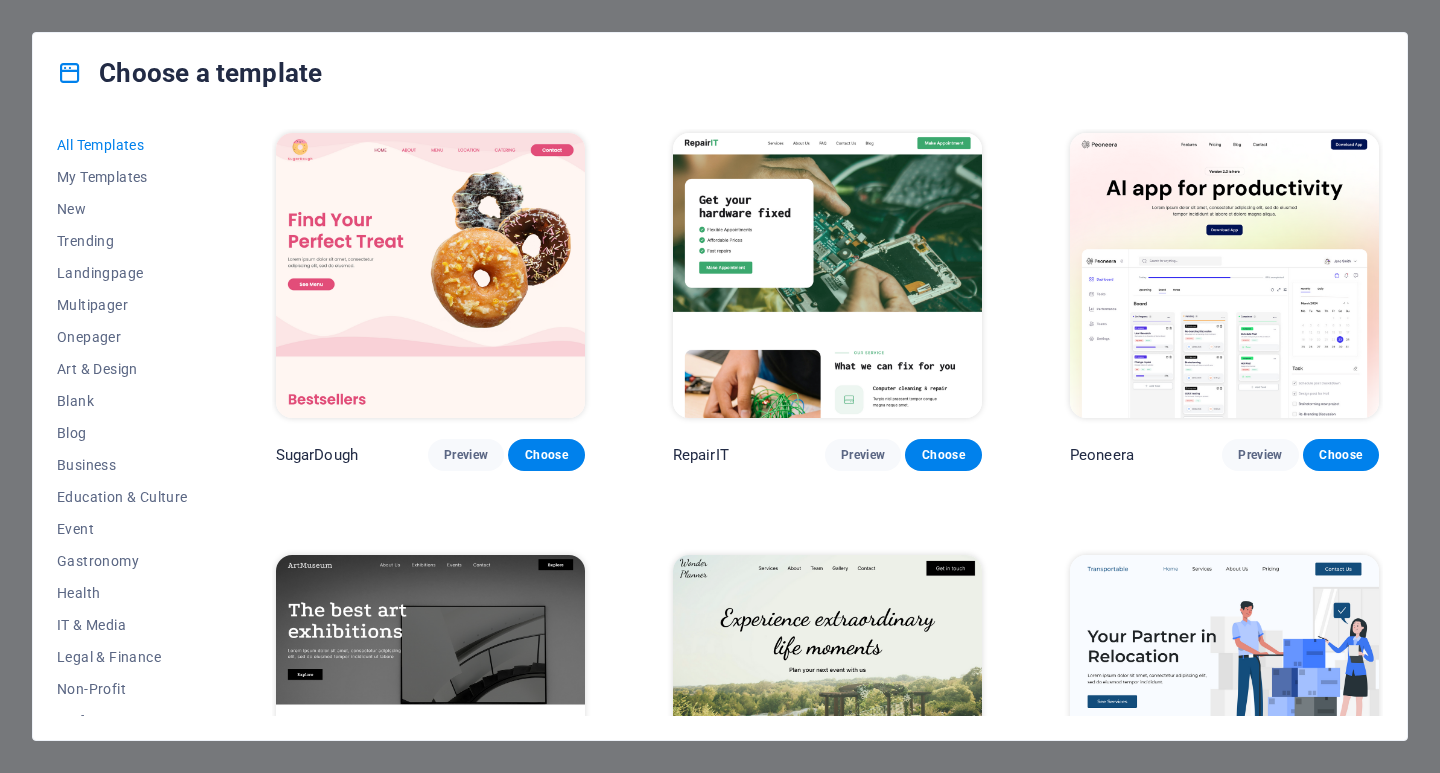 scroll, scrollTop: 0, scrollLeft: 0, axis: both 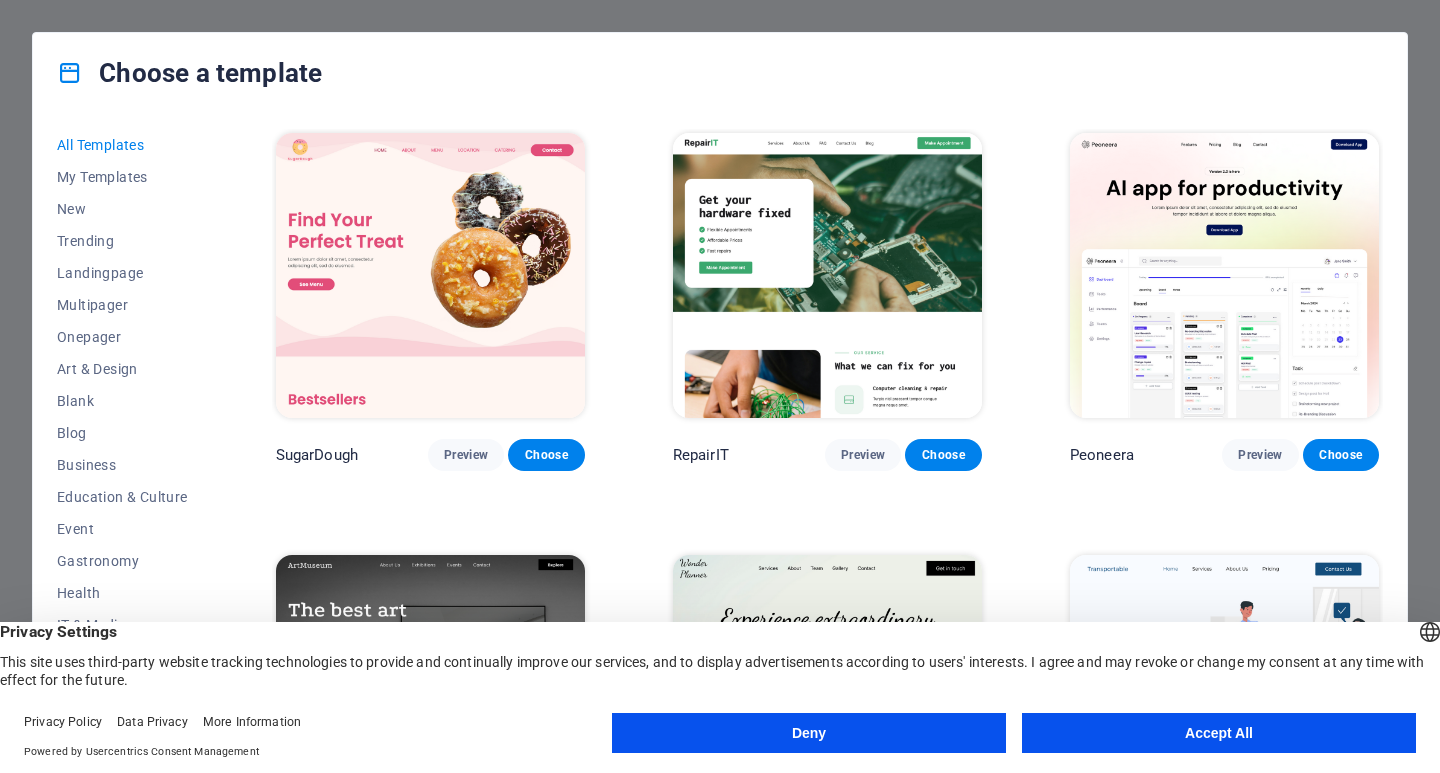 click on "Accept All" at bounding box center (1219, 733) 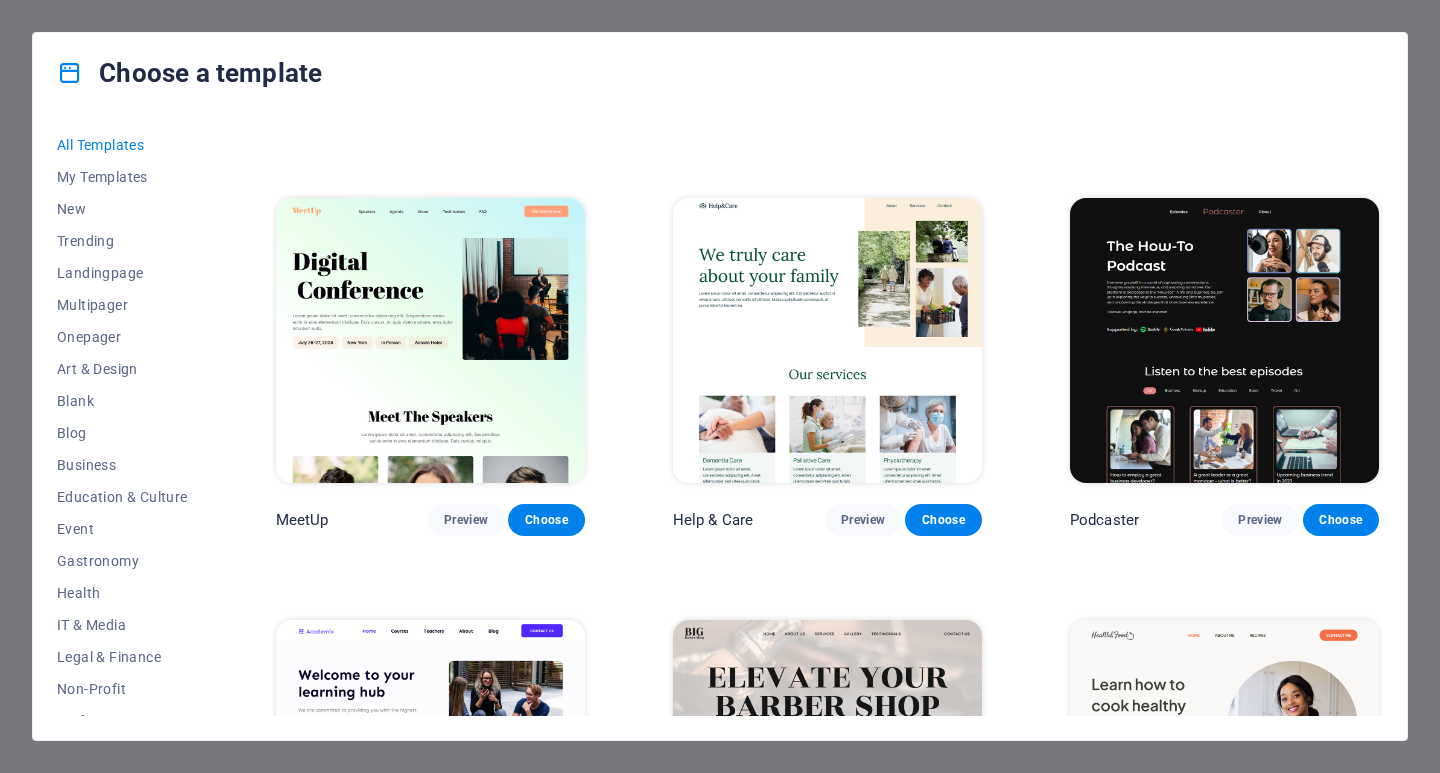 scroll, scrollTop: 1700, scrollLeft: 0, axis: vertical 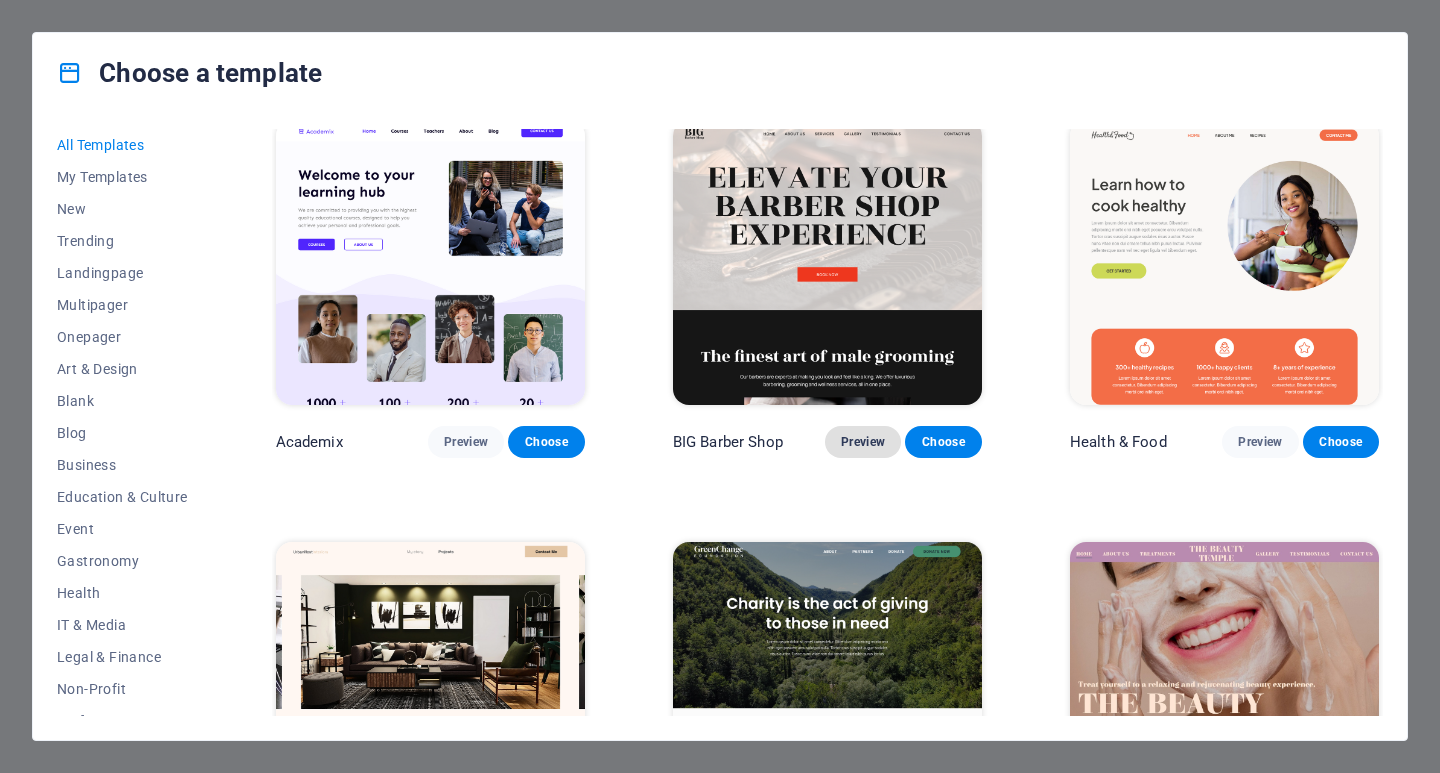 click on "Preview" at bounding box center (863, 442) 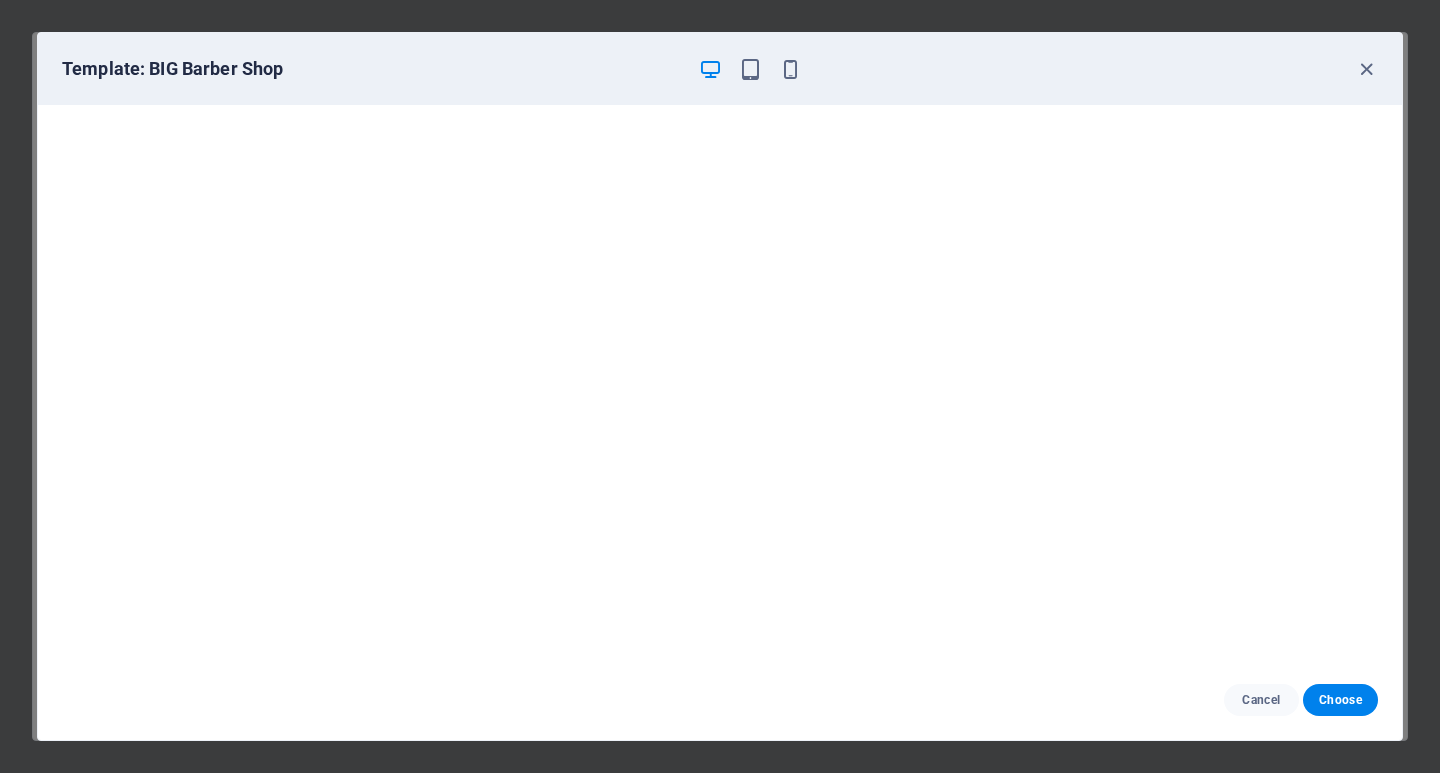 scroll, scrollTop: 5, scrollLeft: 0, axis: vertical 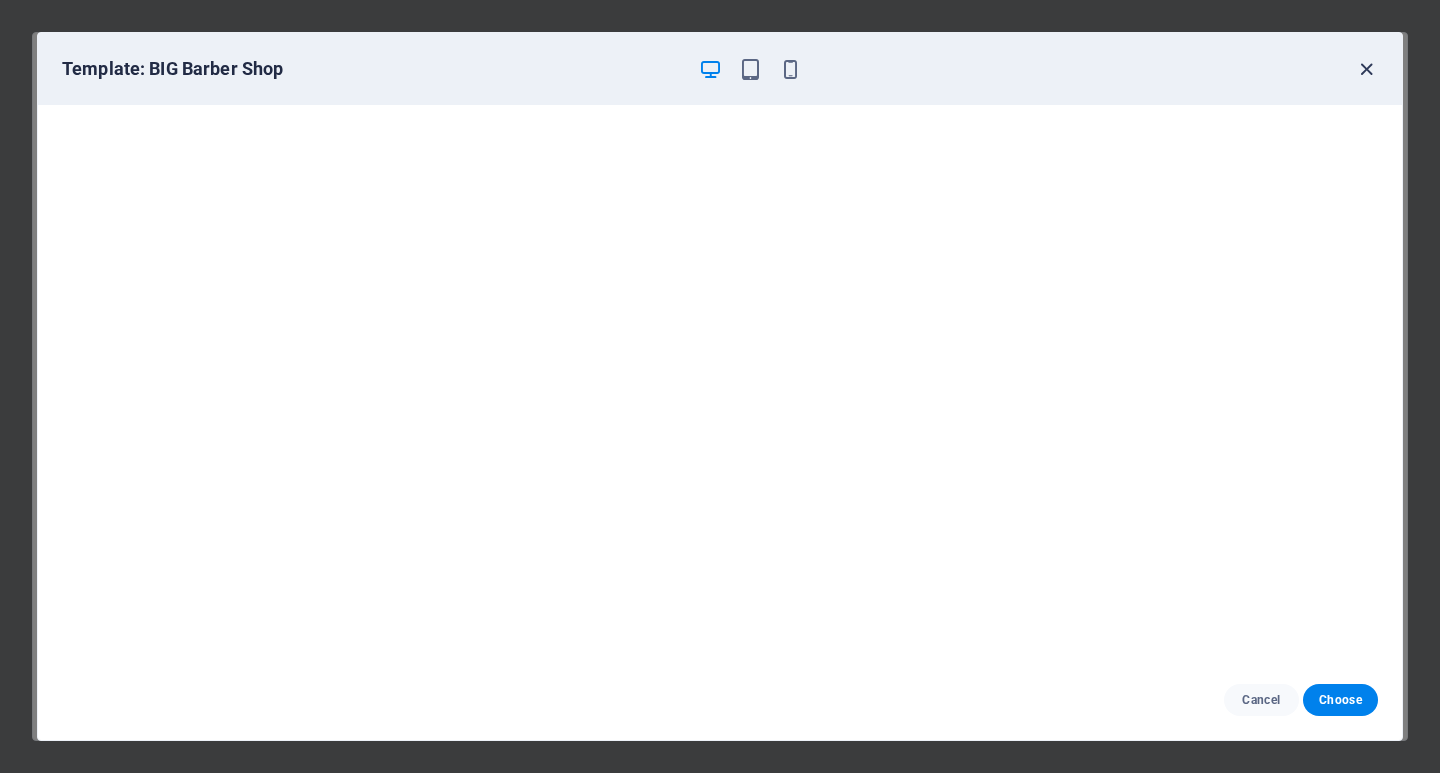 click at bounding box center (1366, 69) 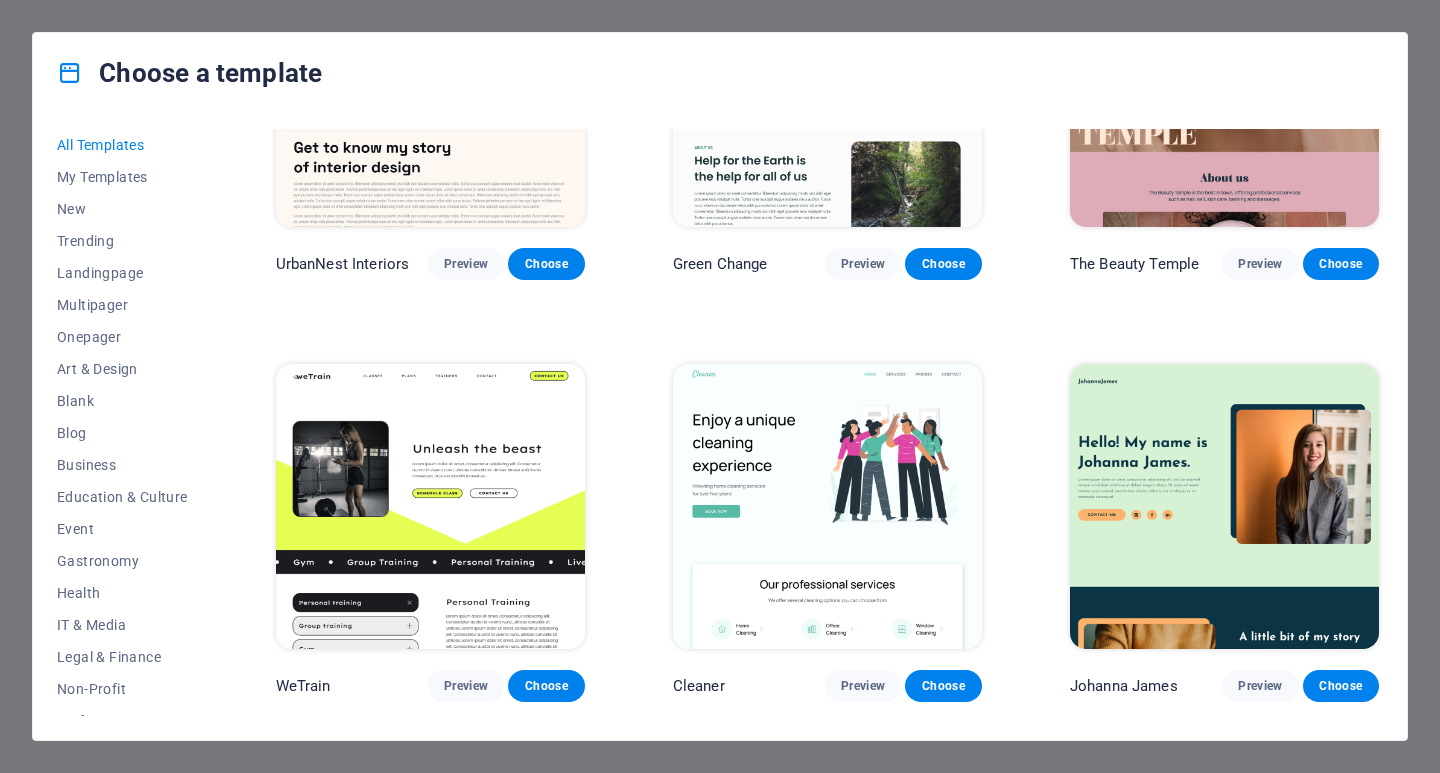 scroll, scrollTop: 2800, scrollLeft: 0, axis: vertical 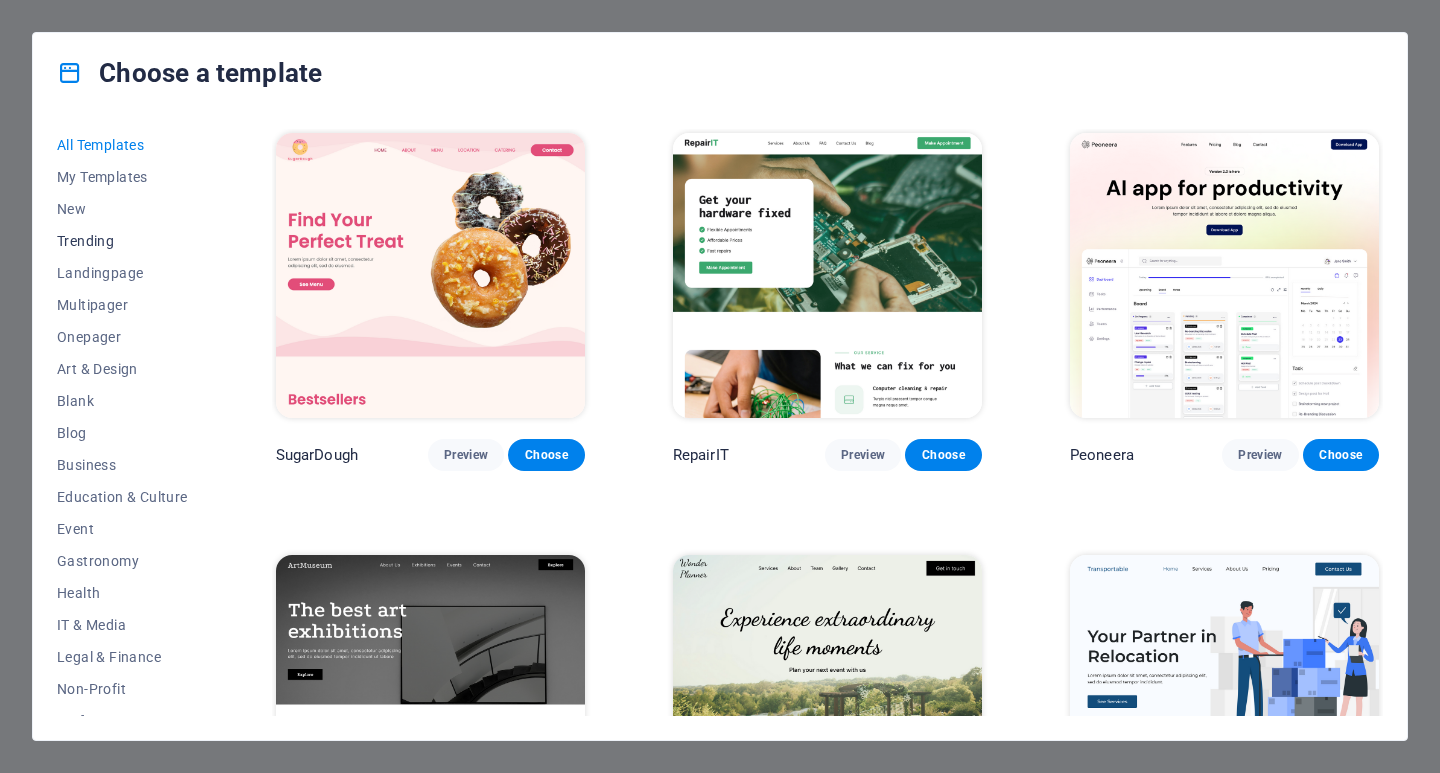click on "Trending" at bounding box center [122, 241] 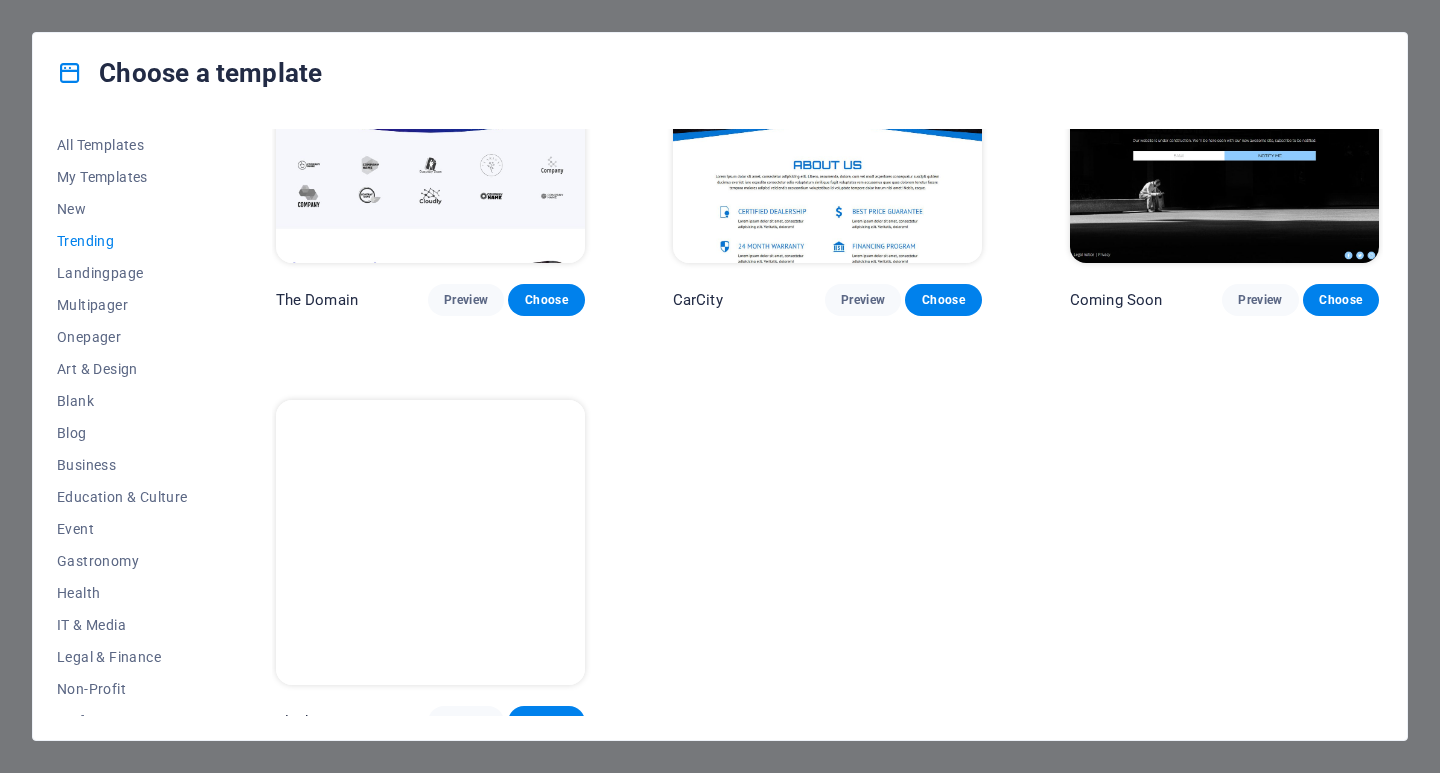 scroll, scrollTop: 1850, scrollLeft: 0, axis: vertical 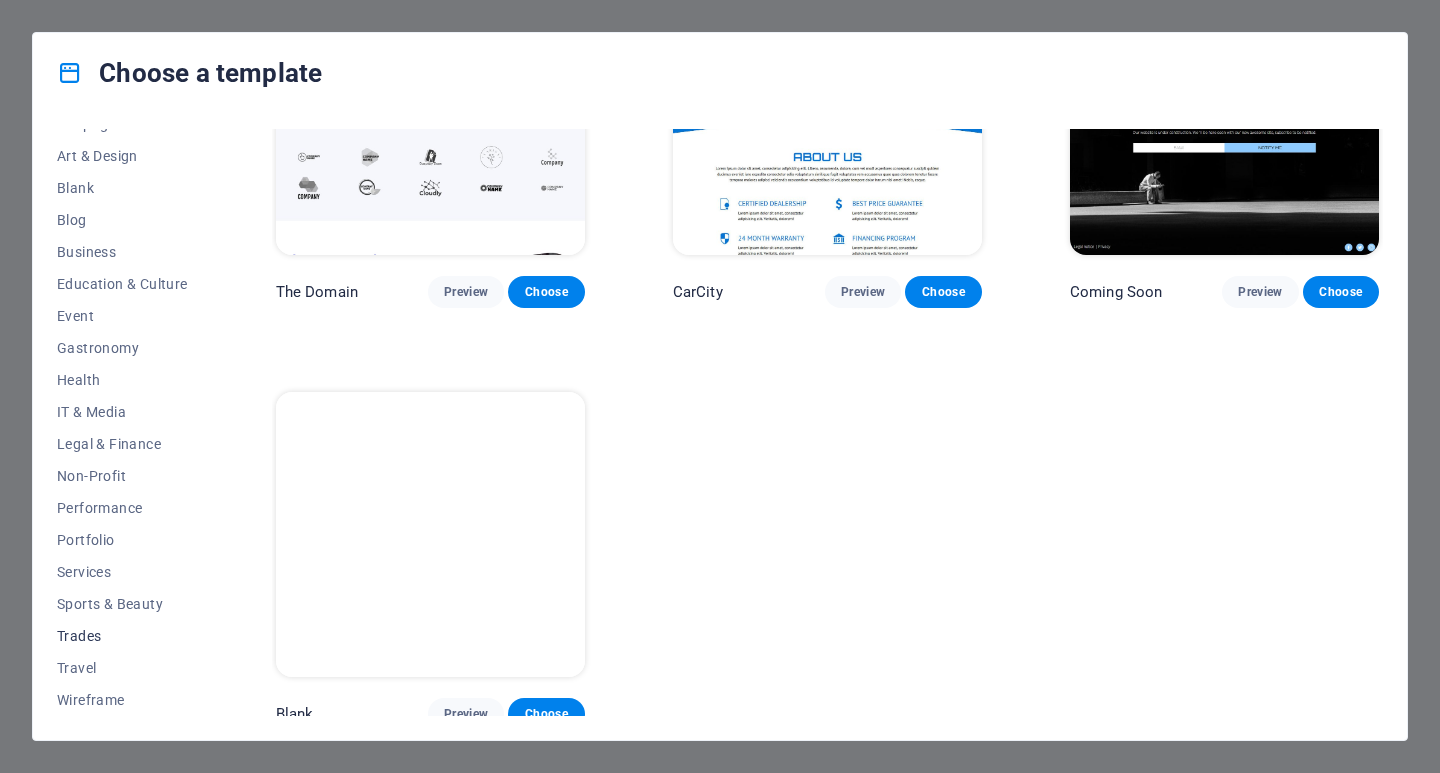 click on "Trades" at bounding box center [122, 636] 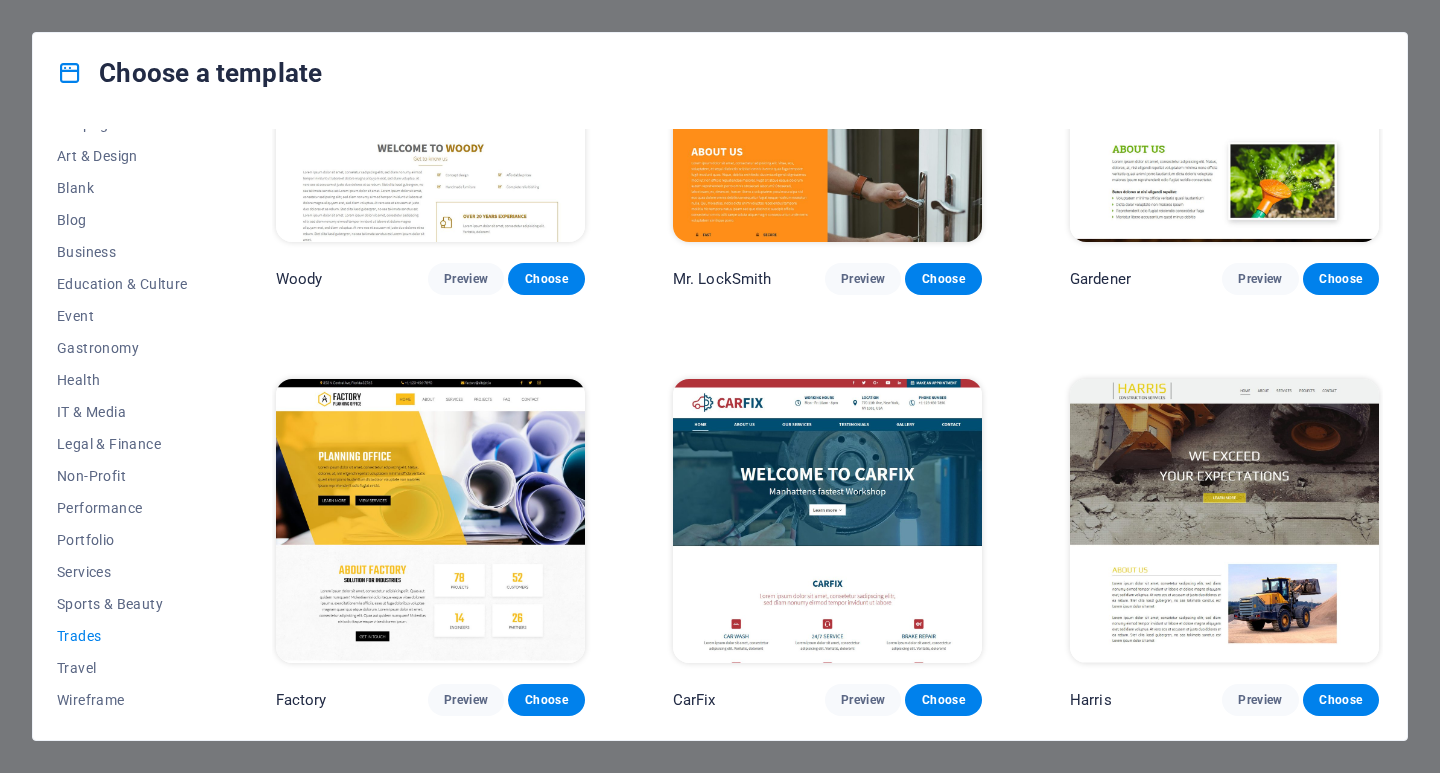 scroll, scrollTop: 592, scrollLeft: 0, axis: vertical 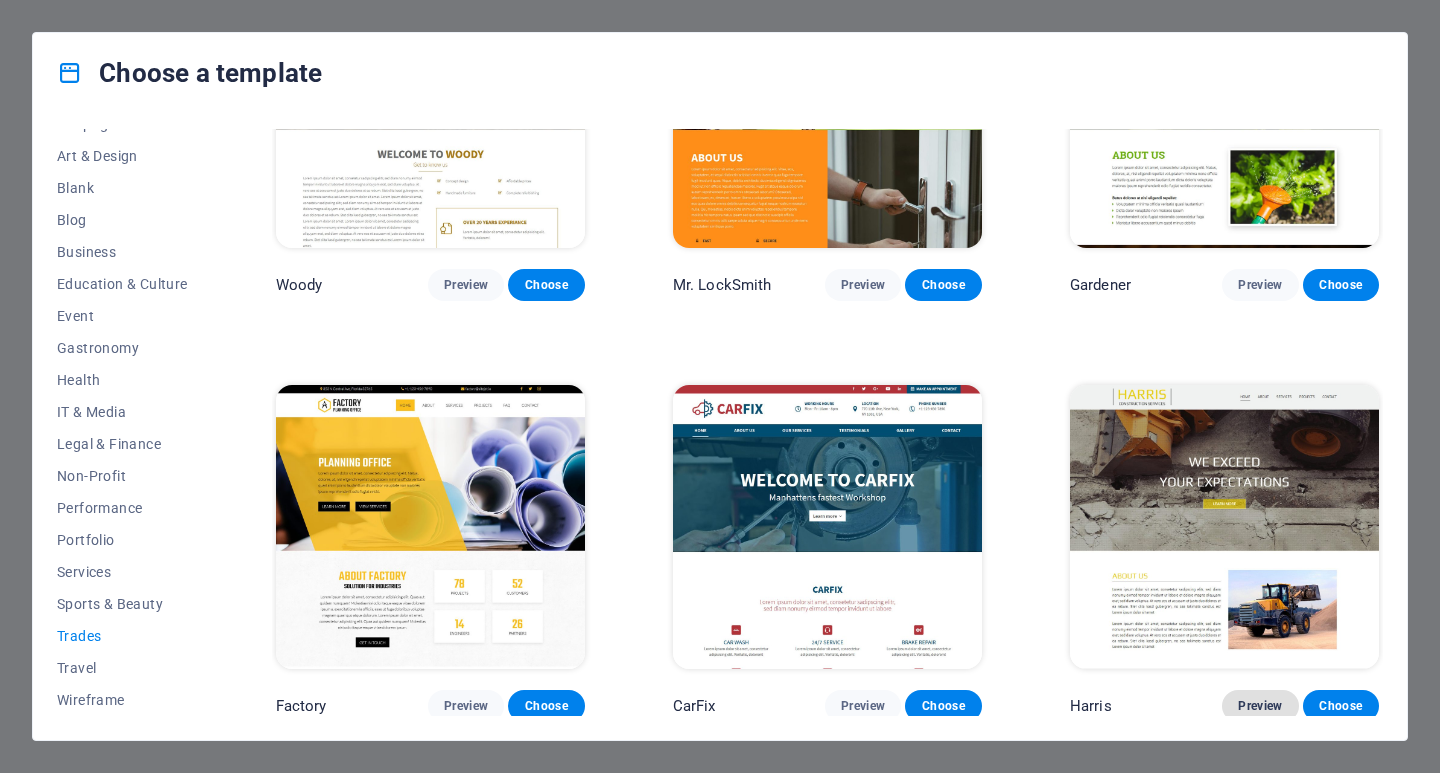 click on "Preview" at bounding box center [1260, 706] 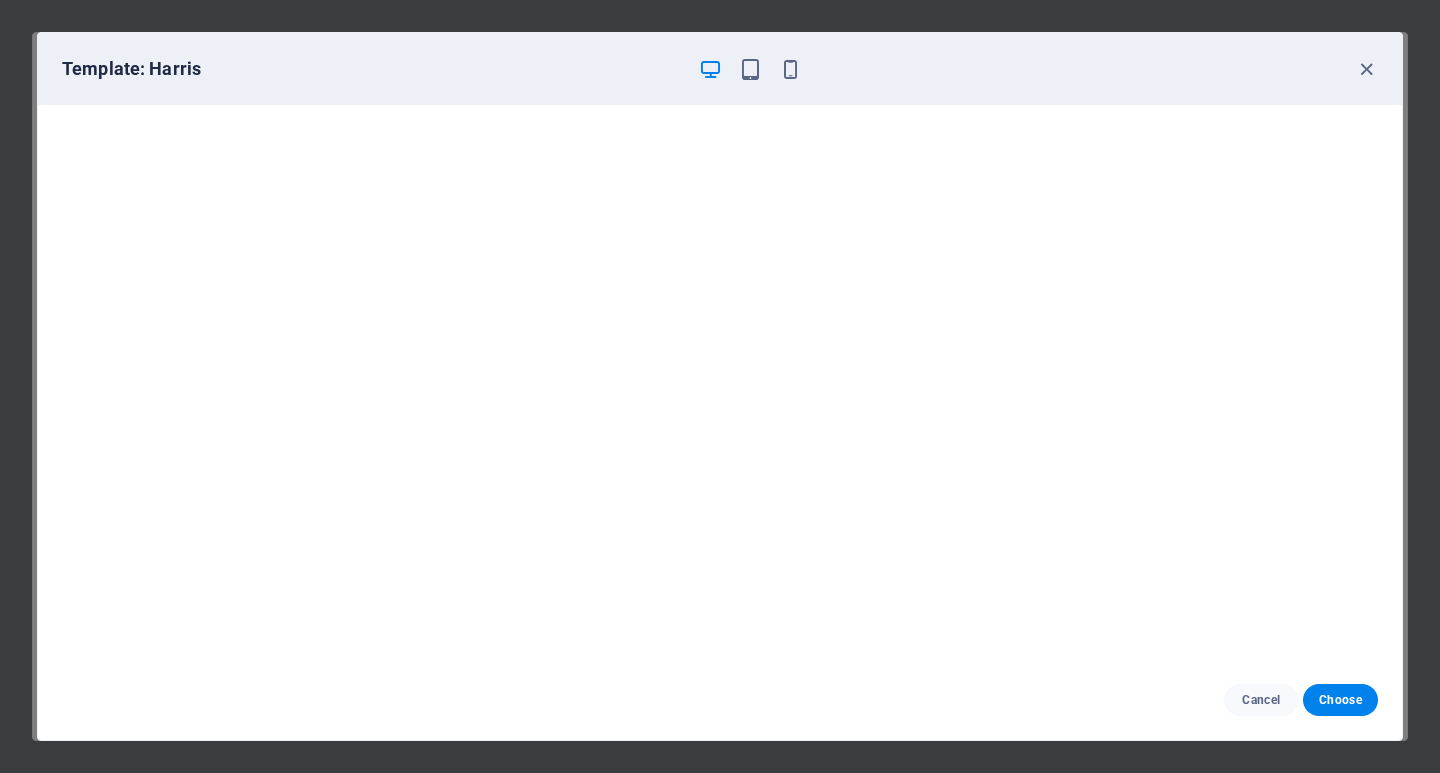 scroll, scrollTop: 0, scrollLeft: 0, axis: both 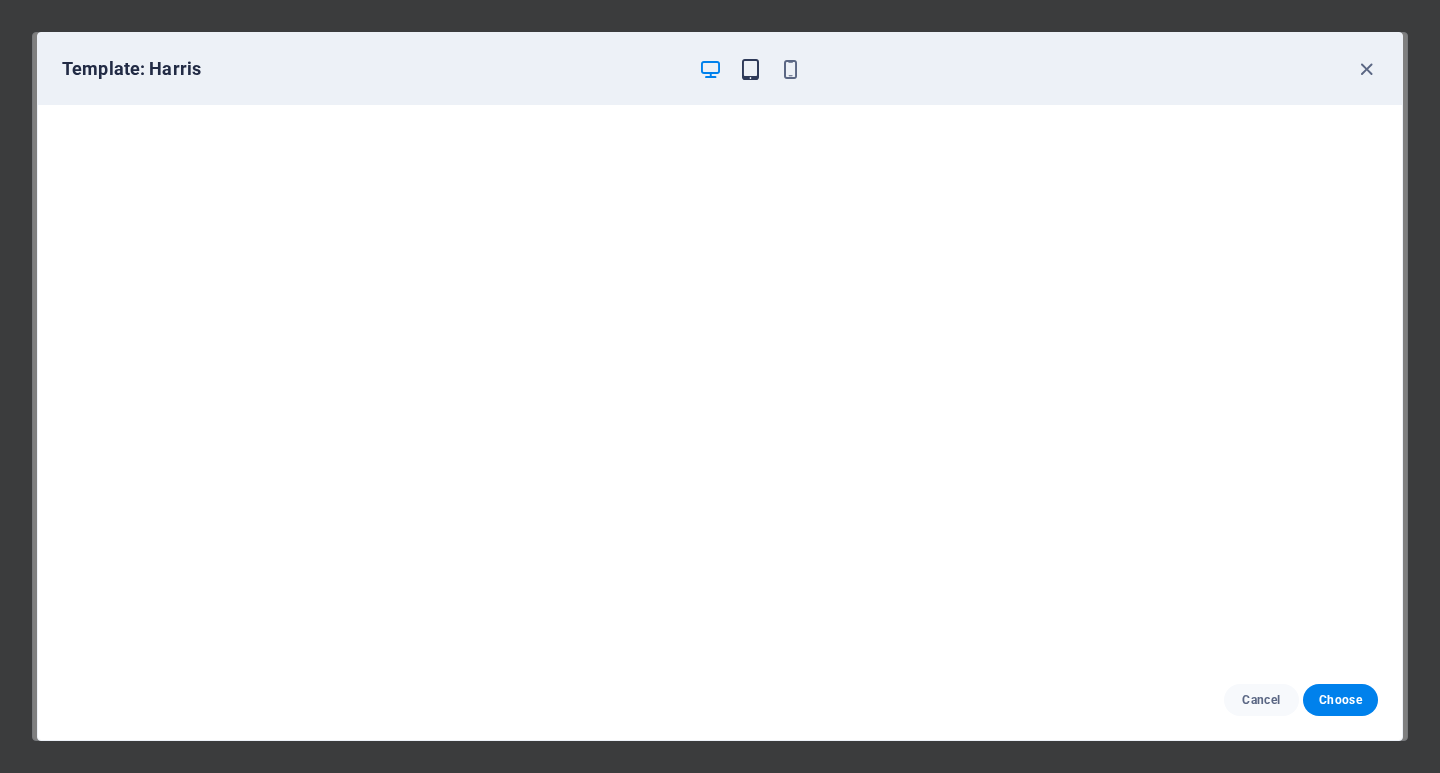 click at bounding box center [750, 69] 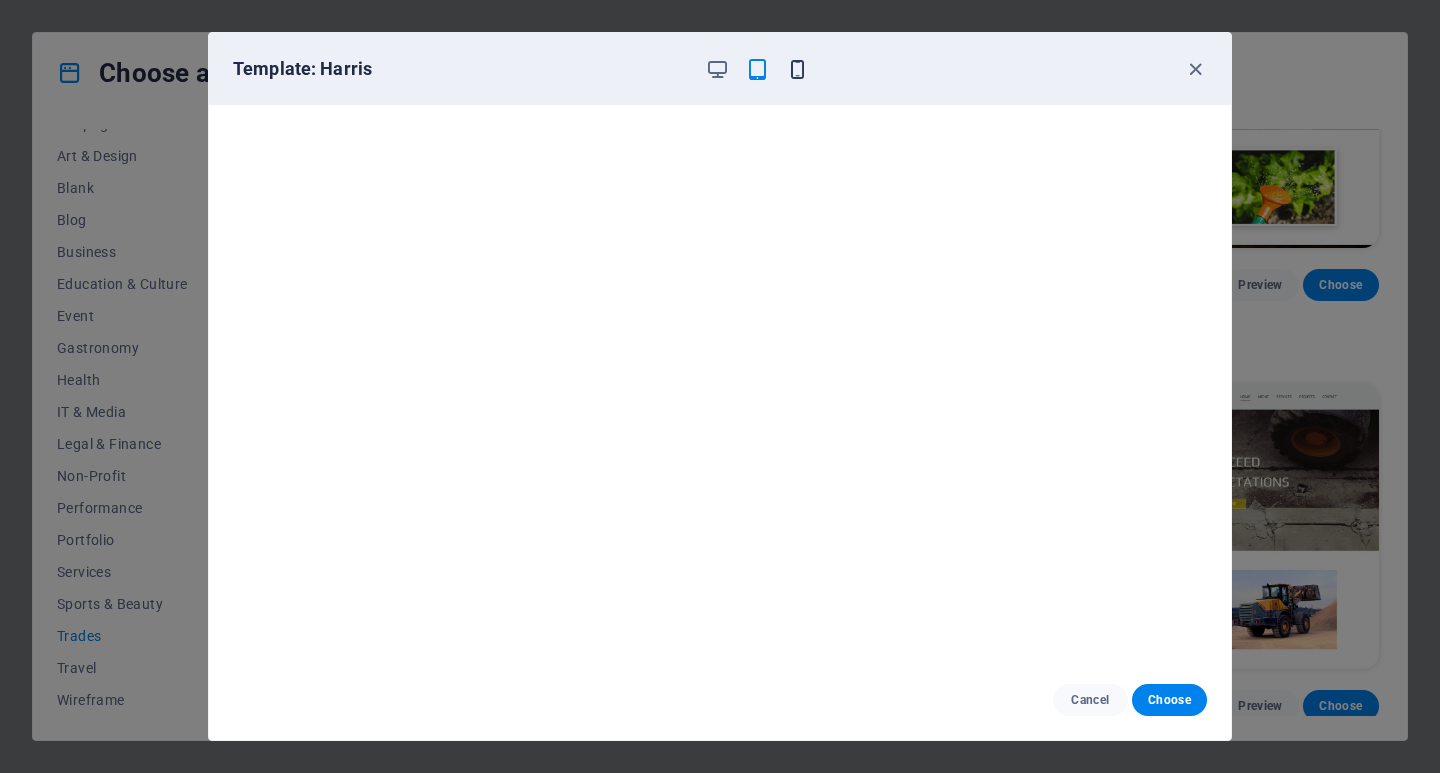click at bounding box center [797, 69] 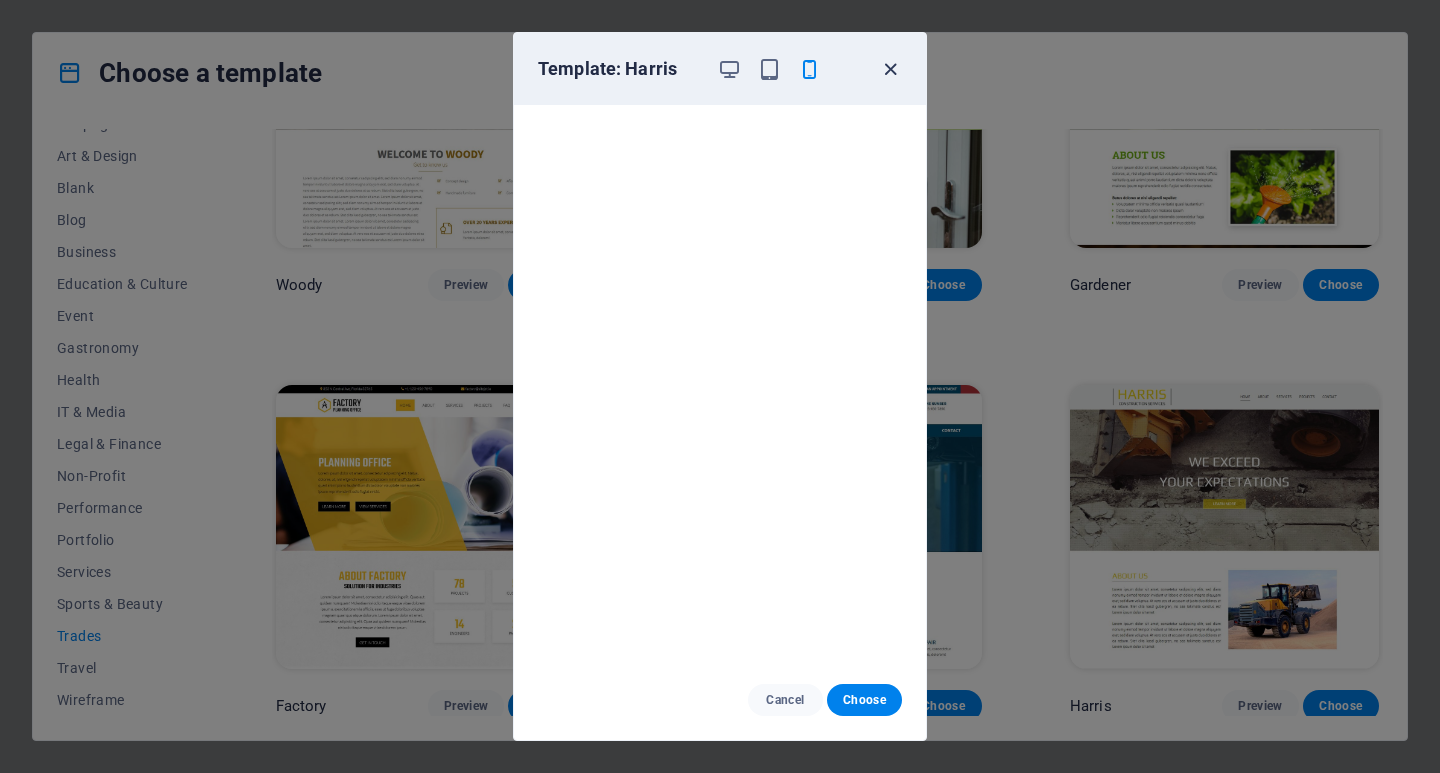 click at bounding box center [890, 69] 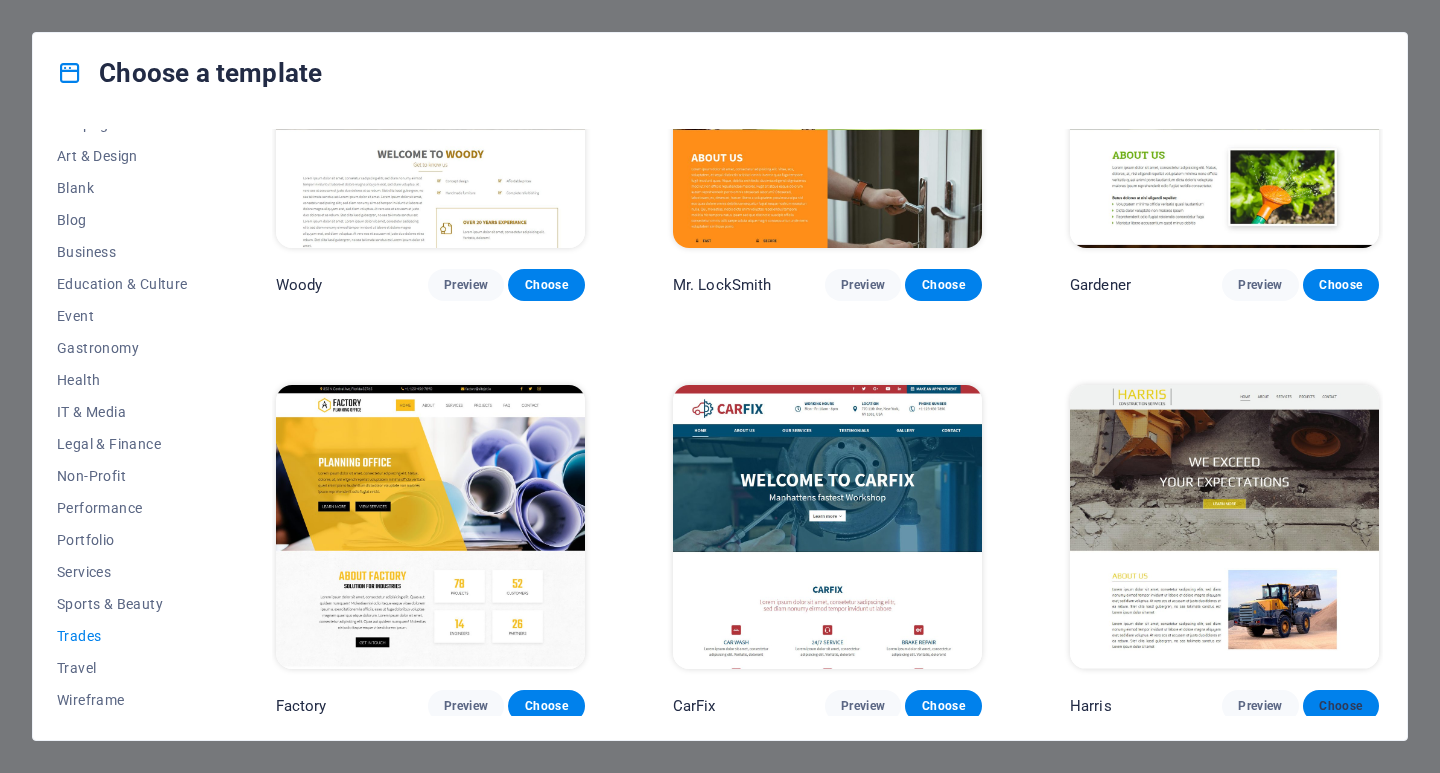click on "Choose" at bounding box center (1341, 706) 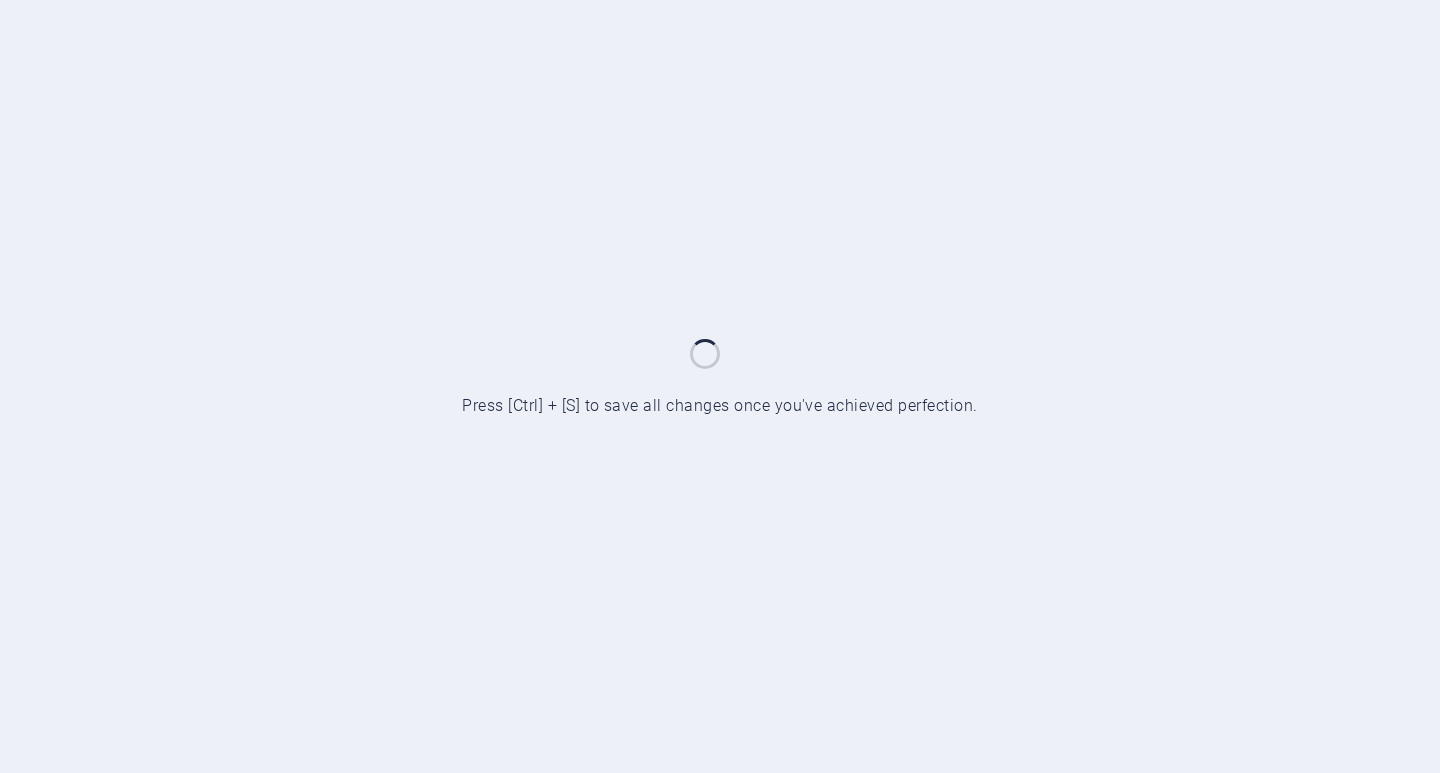 scroll, scrollTop: 0, scrollLeft: 0, axis: both 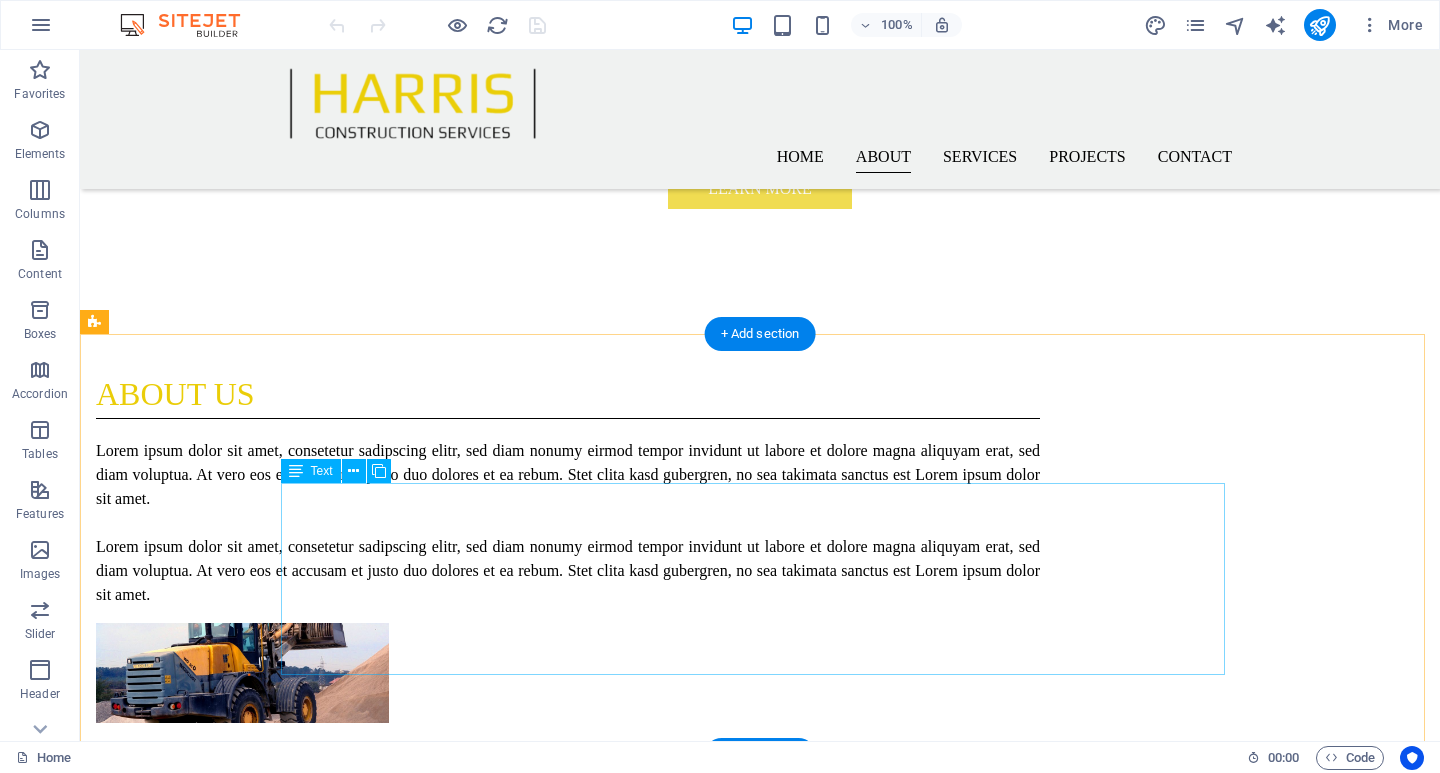 click on "Lorem ipsum dolor sit amet, consetetur sadipscing elitr, sed diam nonumy eirmod tempor invidunt ut labore et dolore magna aliquyam erat, sed diam voluptua. Stet clita kasd gubergren, no sea takimata sanctus est Lorem ipsum dolor sit amet. Lorem ipsum dolor sit amet, consetetur sadipscing elitr, sed diam nonumy eirmod tempor invidunt ut labore et dolore magna aliquyam erat, sed diam voluptua. At vero eos et accusam et justo duo dolores et ea rebum. Stet clita kasd gubergren, no sea takimata sanctus est Lorem ipsum dolor sit amet. Lorem ipsum dolor sit amet, consetetur sadipscing elitr, sed diam nonumy eirmod tempor invidunt ut labore et dolore magna aliquyam erat, sed diam voluptua. Stet clita kasd gubergren, no sea takimata sanctus est Lorem ipsum dolor sit amet. Lorem ipsum dolor sit amet, consetetur sadipscing elitr, sed diam nonumy eirmod tempor invidunt ut labore et dolore magna." at bounding box center (760, 1048) 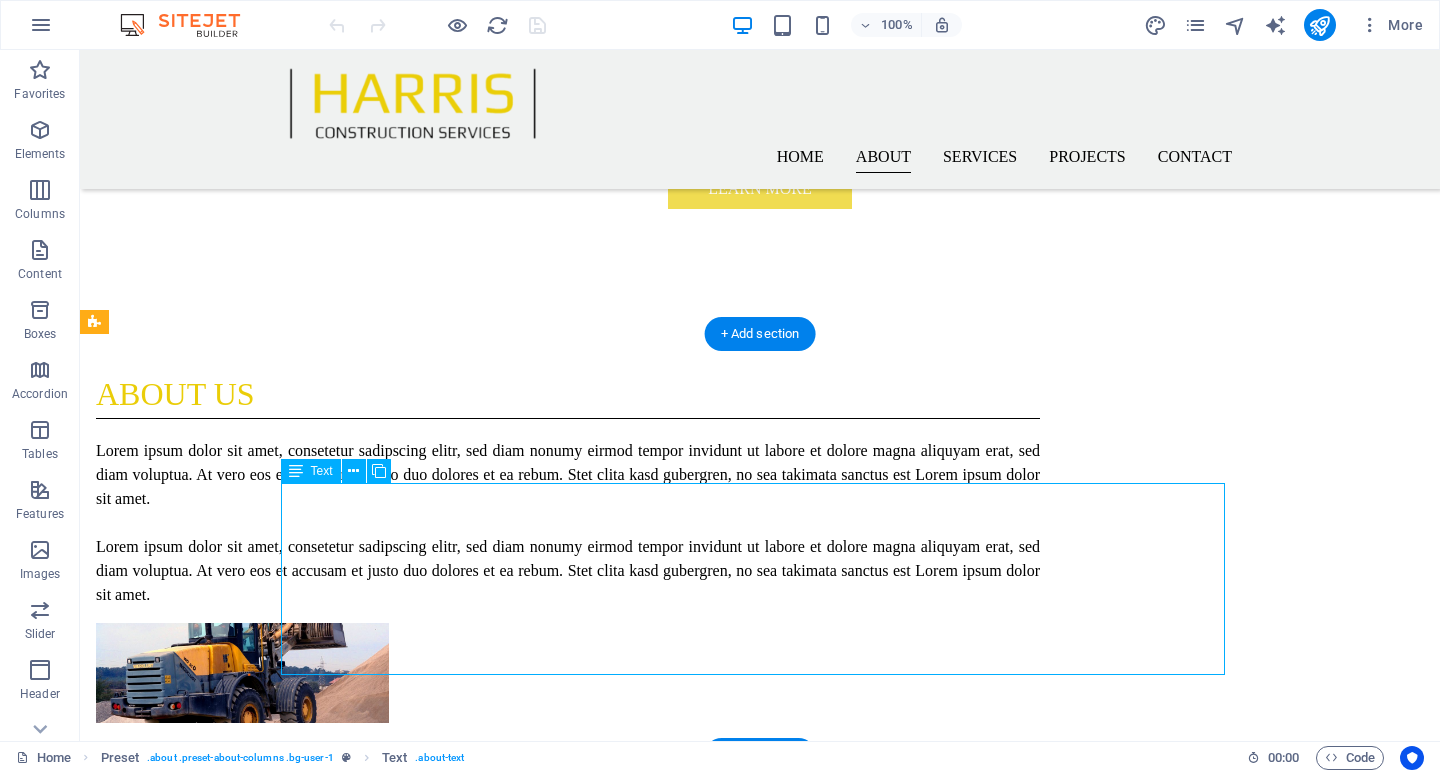 click on "Lorem ipsum dolor sit amet, consetetur sadipscing elitr, sed diam nonumy eirmod tempor invidunt ut labore et dolore magna aliquyam erat, sed diam voluptua. Stet clita kasd gubergren, no sea takimata sanctus est Lorem ipsum dolor sit amet. Lorem ipsum dolor sit amet, consetetur sadipscing elitr, sed diam nonumy eirmod tempor invidunt ut labore et dolore magna aliquyam erat, sed diam voluptua. At vero eos et accusam et justo duo dolores et ea rebum. Stet clita kasd gubergren, no sea takimata sanctus est Lorem ipsum dolor sit amet. Lorem ipsum dolor sit amet, consetetur sadipscing elitr, sed diam nonumy eirmod tempor invidunt ut labore et dolore magna aliquyam erat, sed diam voluptua. Stet clita kasd gubergren, no sea takimata sanctus est Lorem ipsum dolor sit amet. Lorem ipsum dolor sit amet, consetetur sadipscing elitr, sed diam nonumy eirmod tempor invidunt ut labore et dolore magna." at bounding box center [760, 1048] 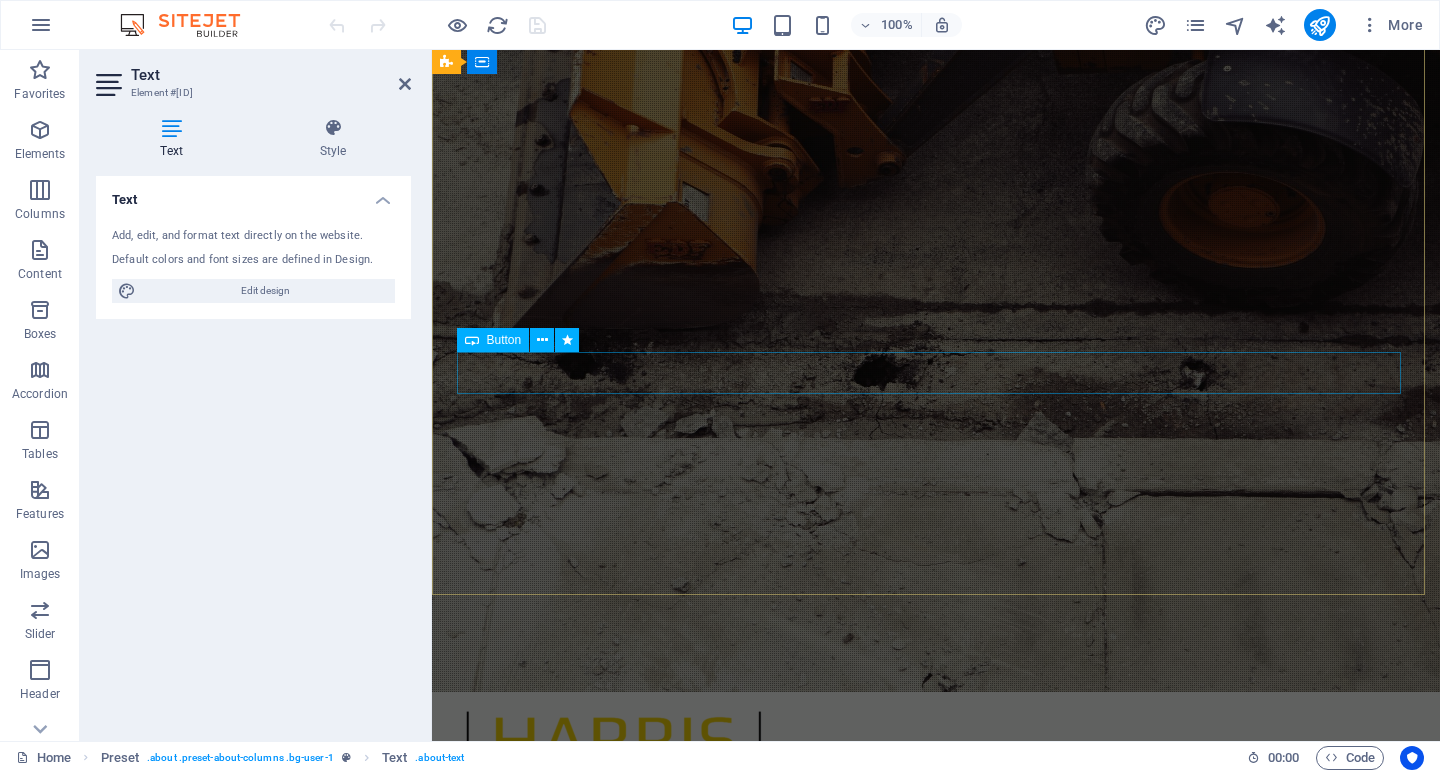scroll, scrollTop: 0, scrollLeft: 0, axis: both 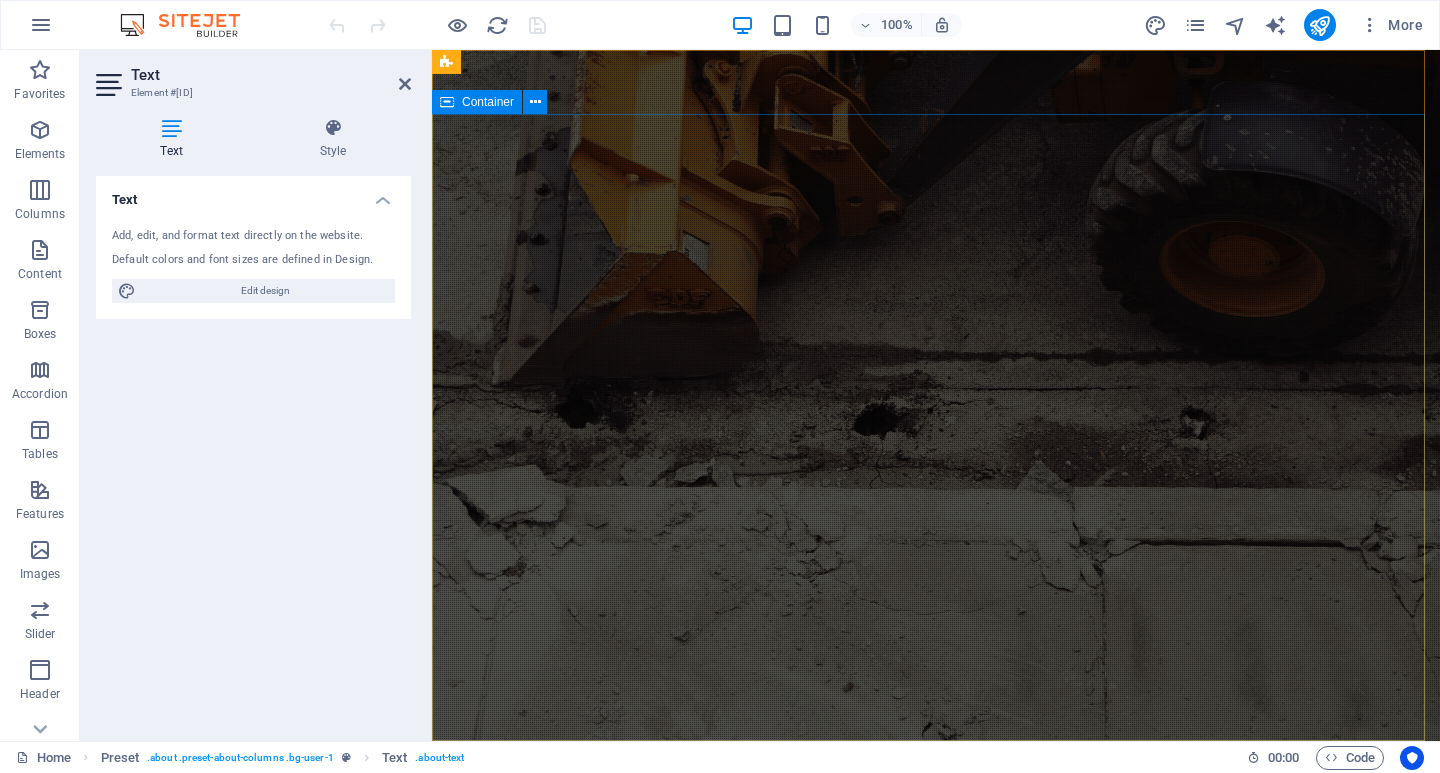 click on "We Exceed Your Expectations Learn more" at bounding box center [936, 1087] 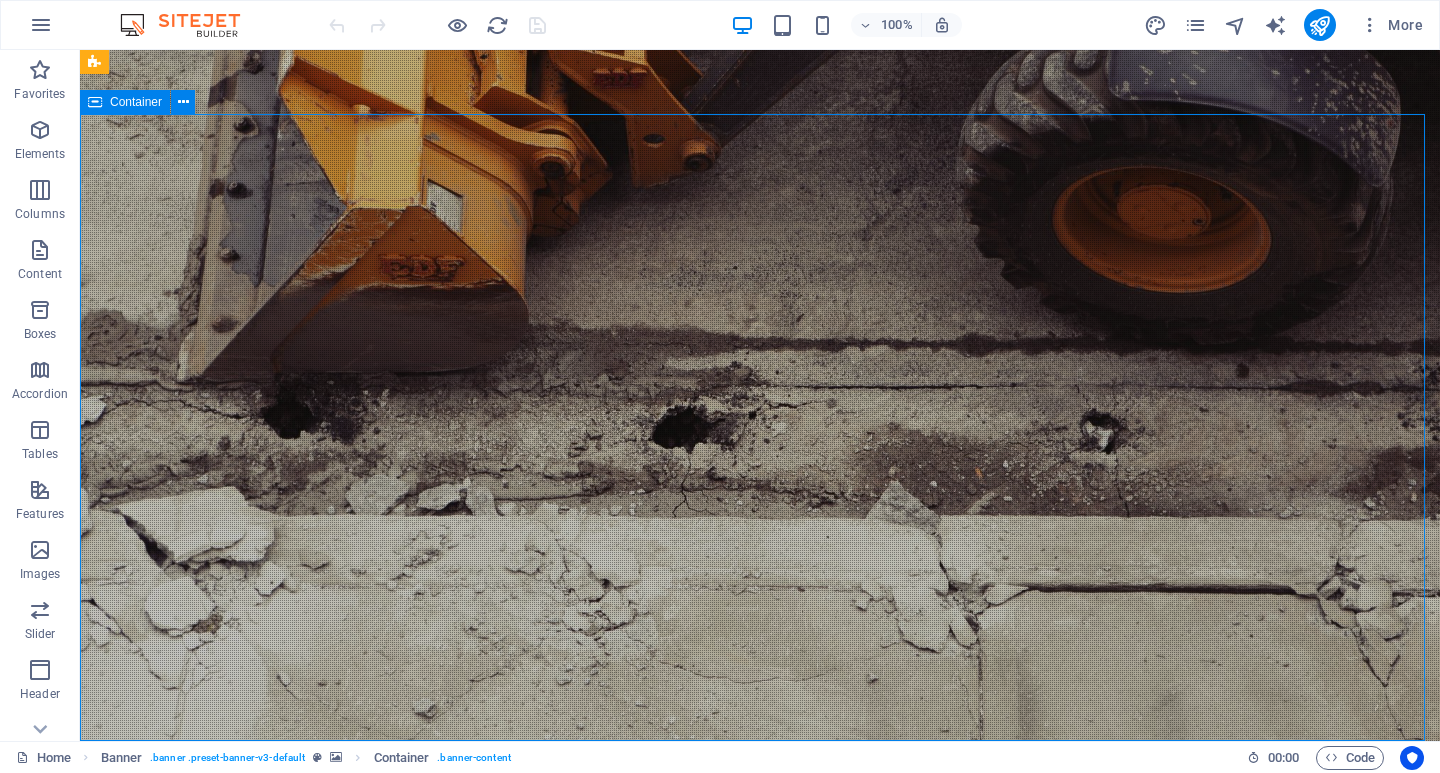 click on "We Exceed Your Expectations Learn more" at bounding box center (760, 1087) 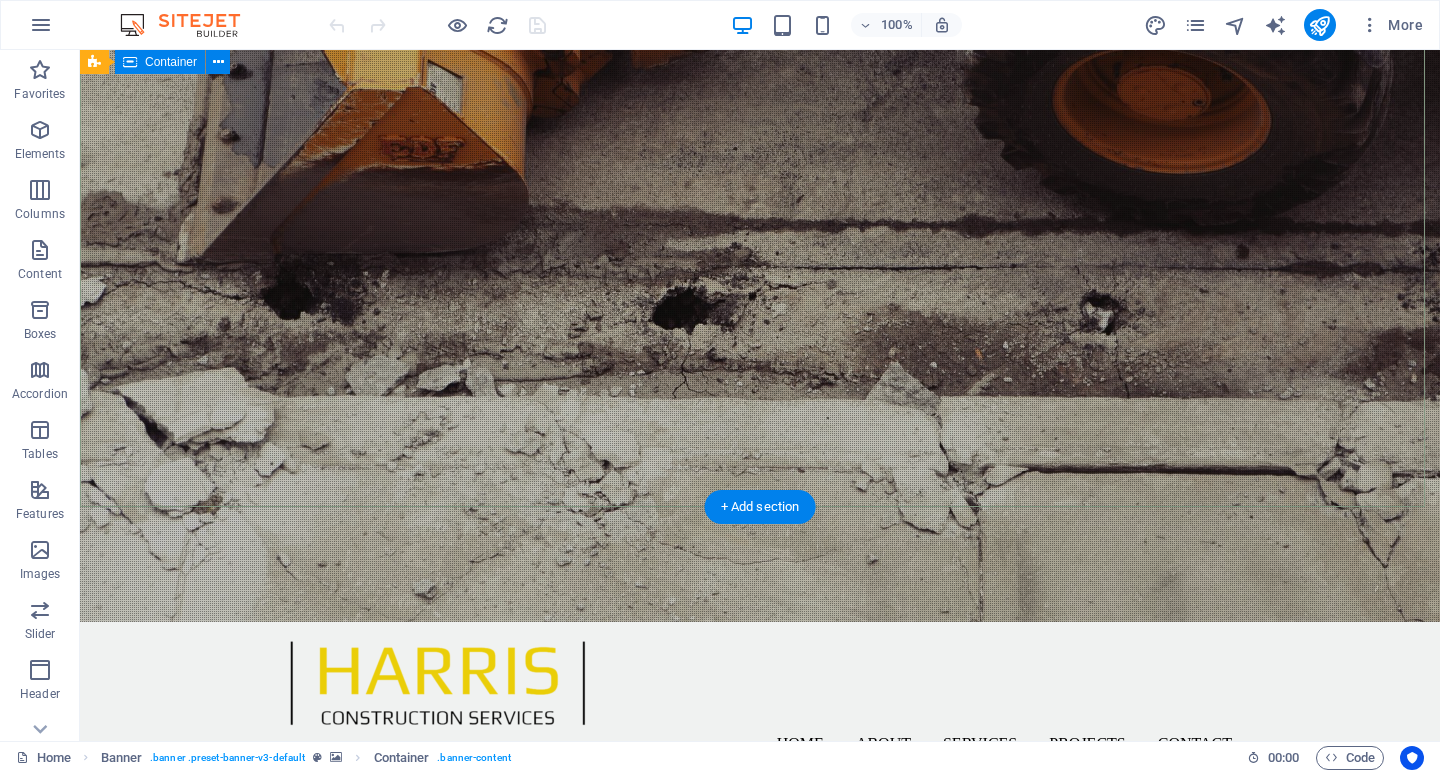 scroll, scrollTop: 0, scrollLeft: 0, axis: both 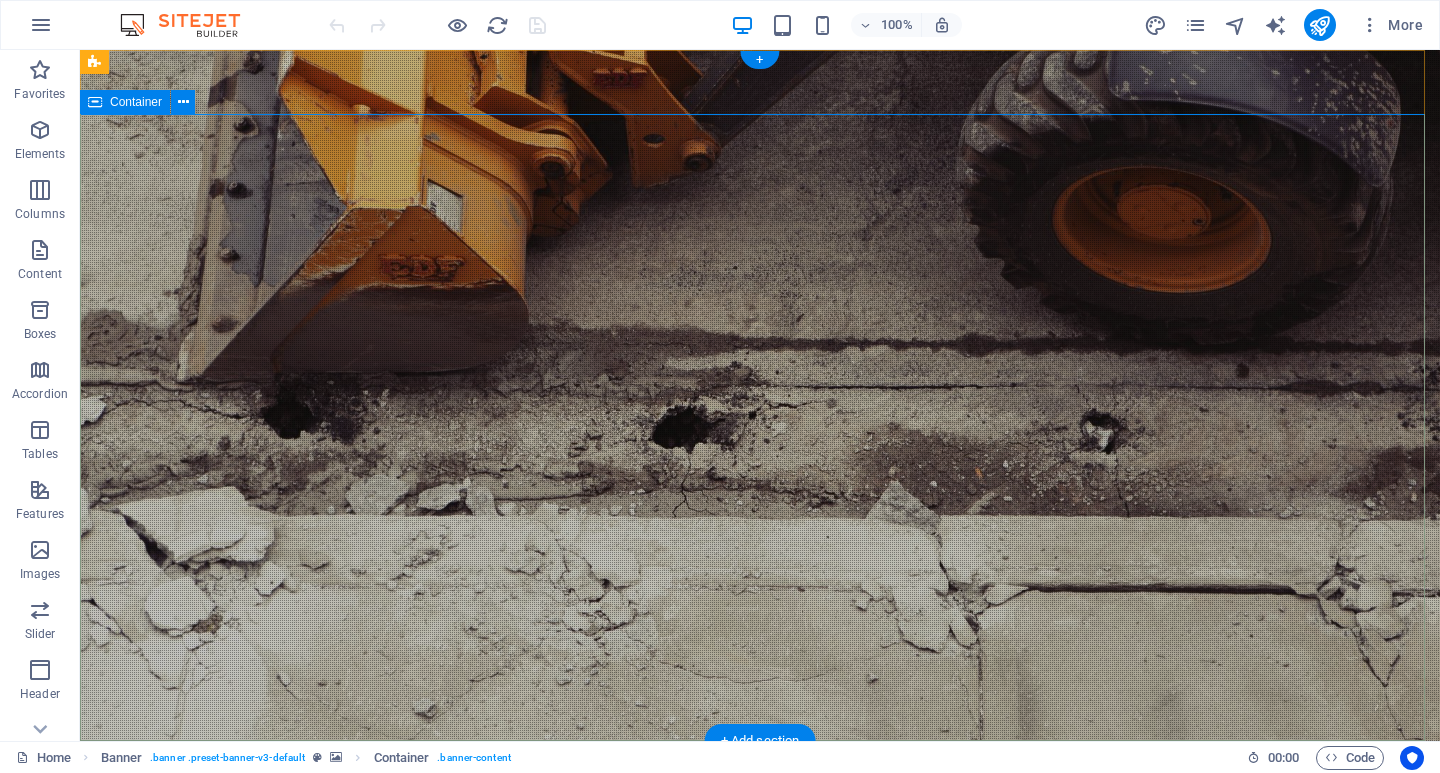 click on "We Exceed Your Expectations Learn more" at bounding box center (760, 1087) 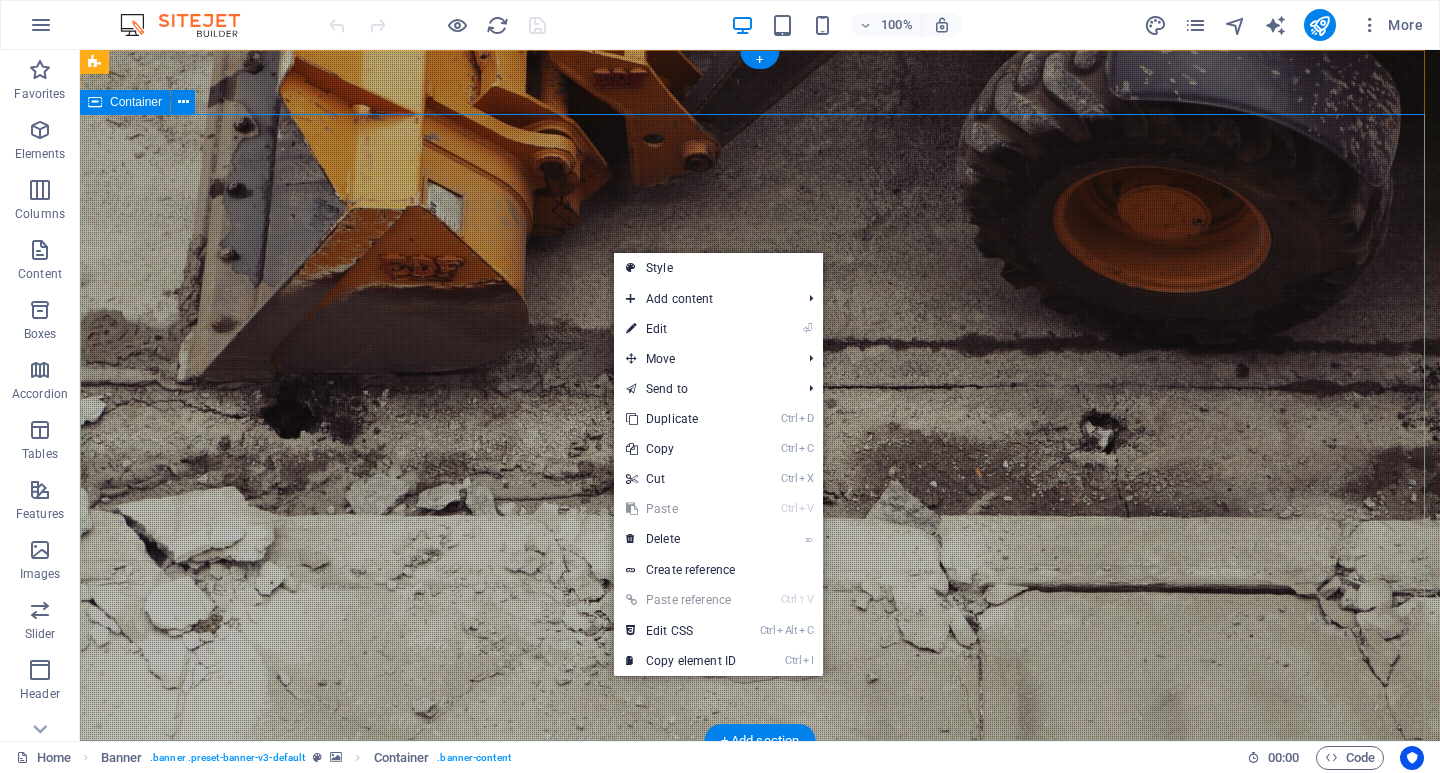 click on "We Exceed Your Expectations Learn more" at bounding box center [760, 1087] 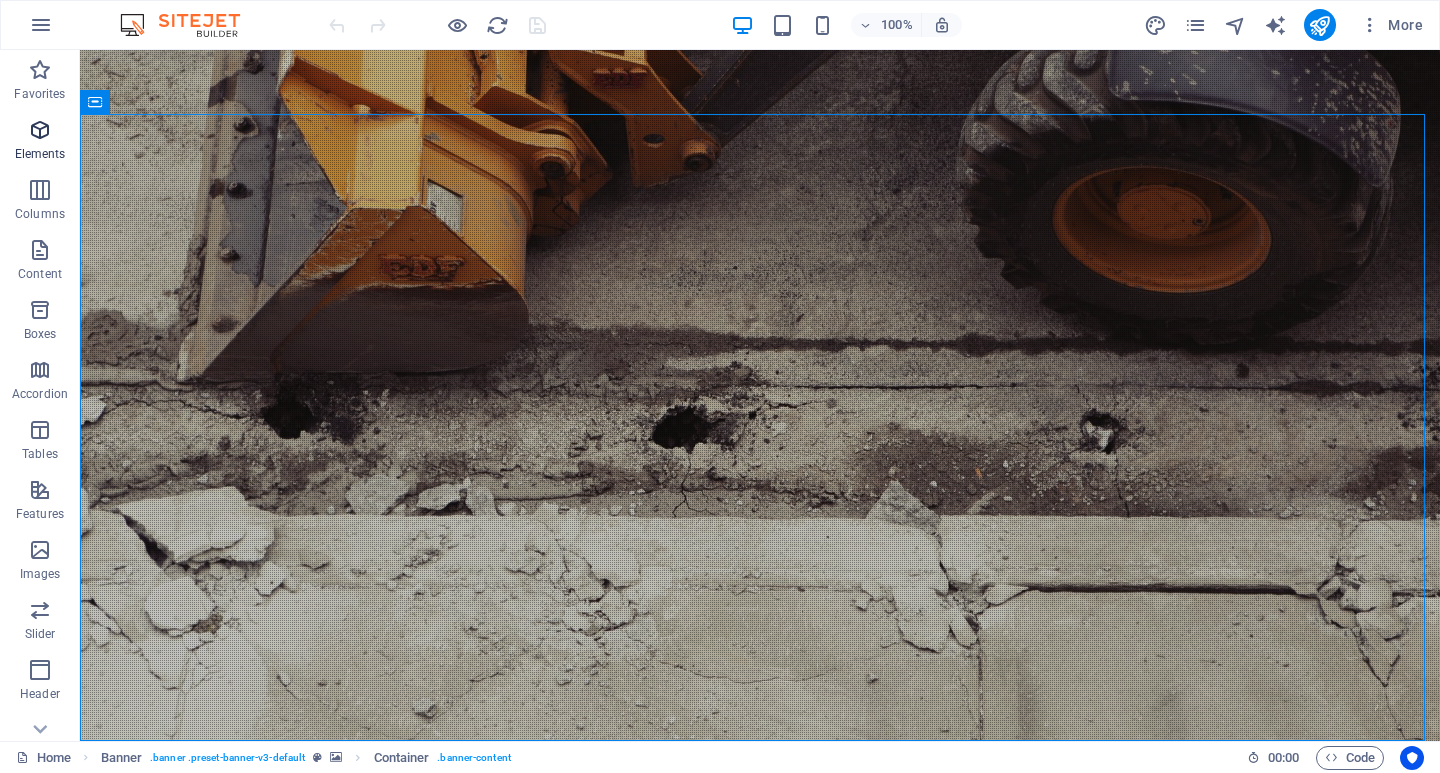 click at bounding box center (40, 130) 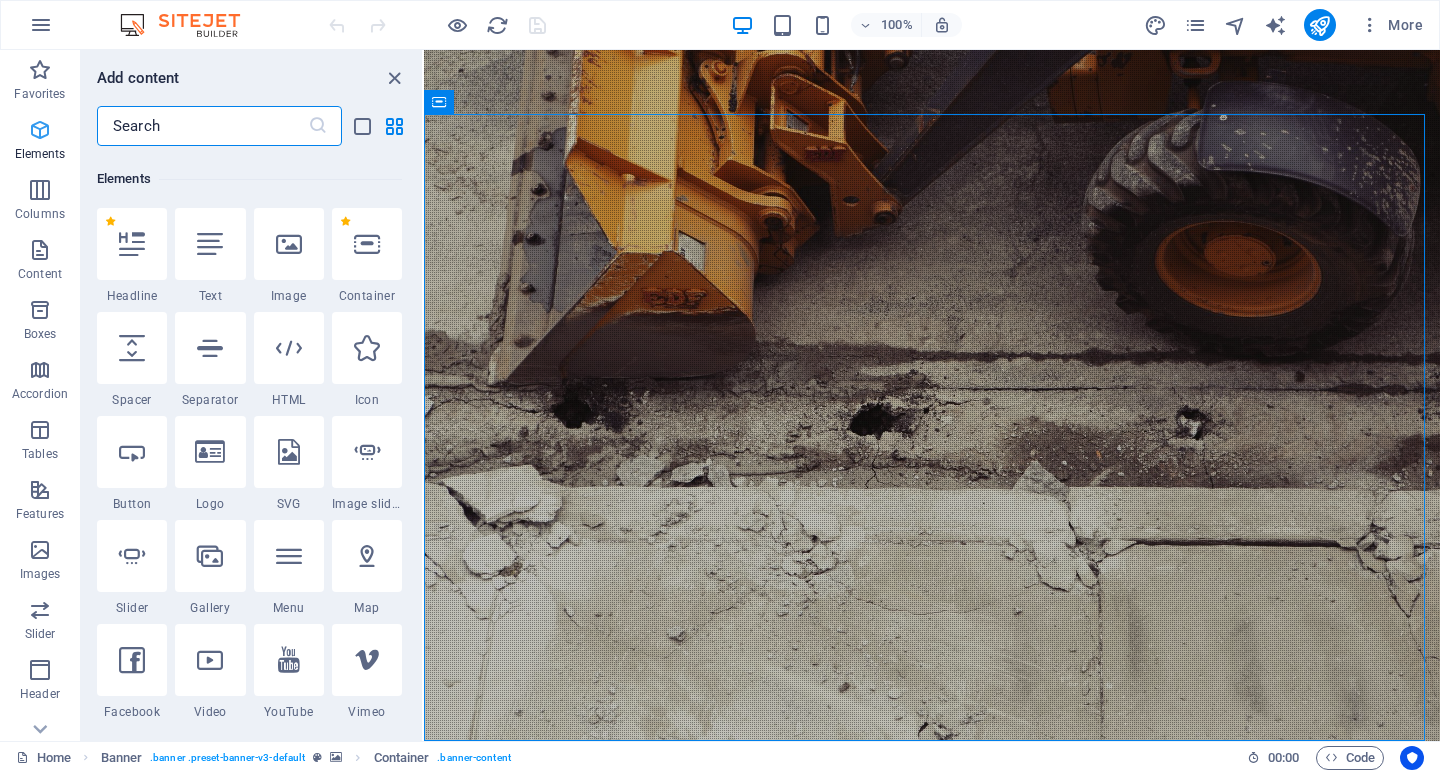 scroll, scrollTop: 213, scrollLeft: 0, axis: vertical 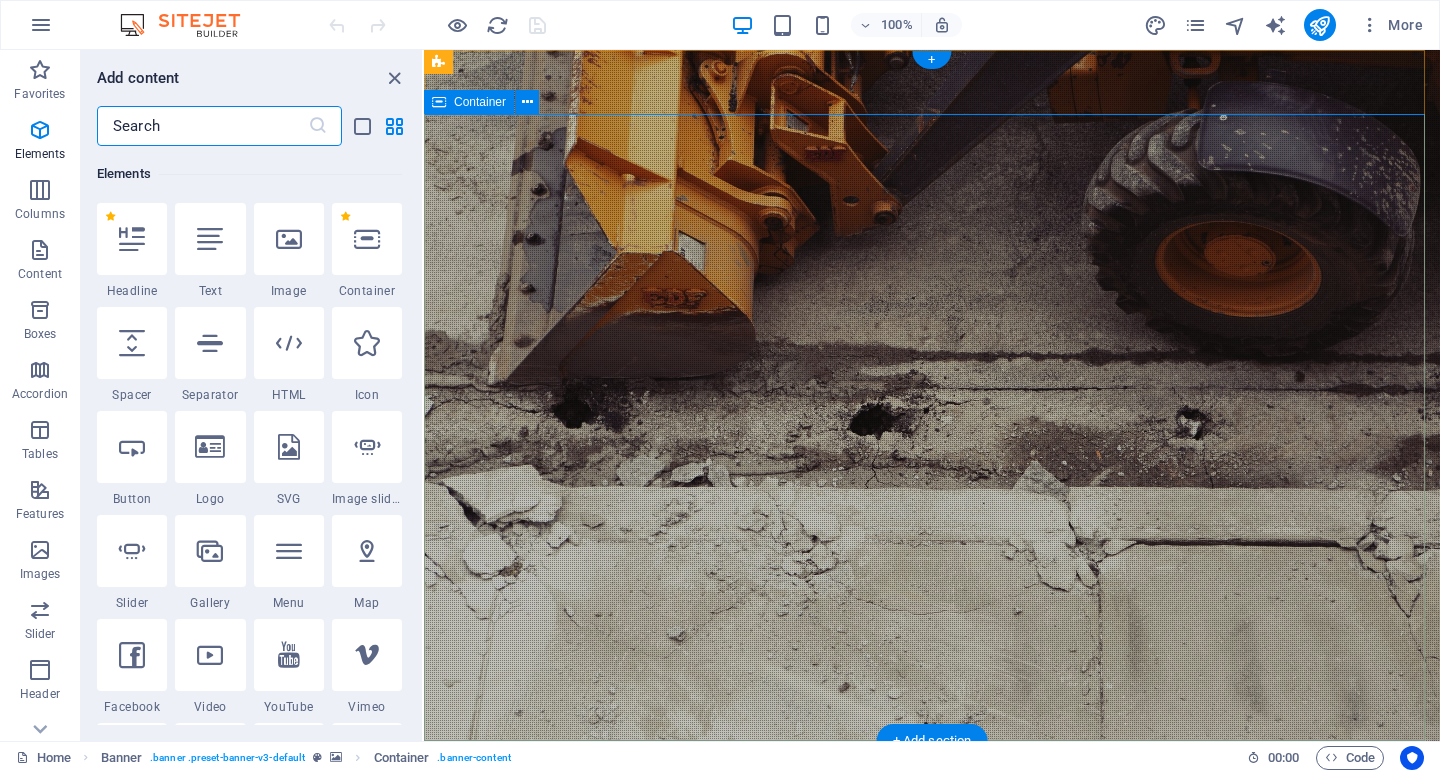 click on "We Exceed Your Expectations Learn more" at bounding box center (932, 1087) 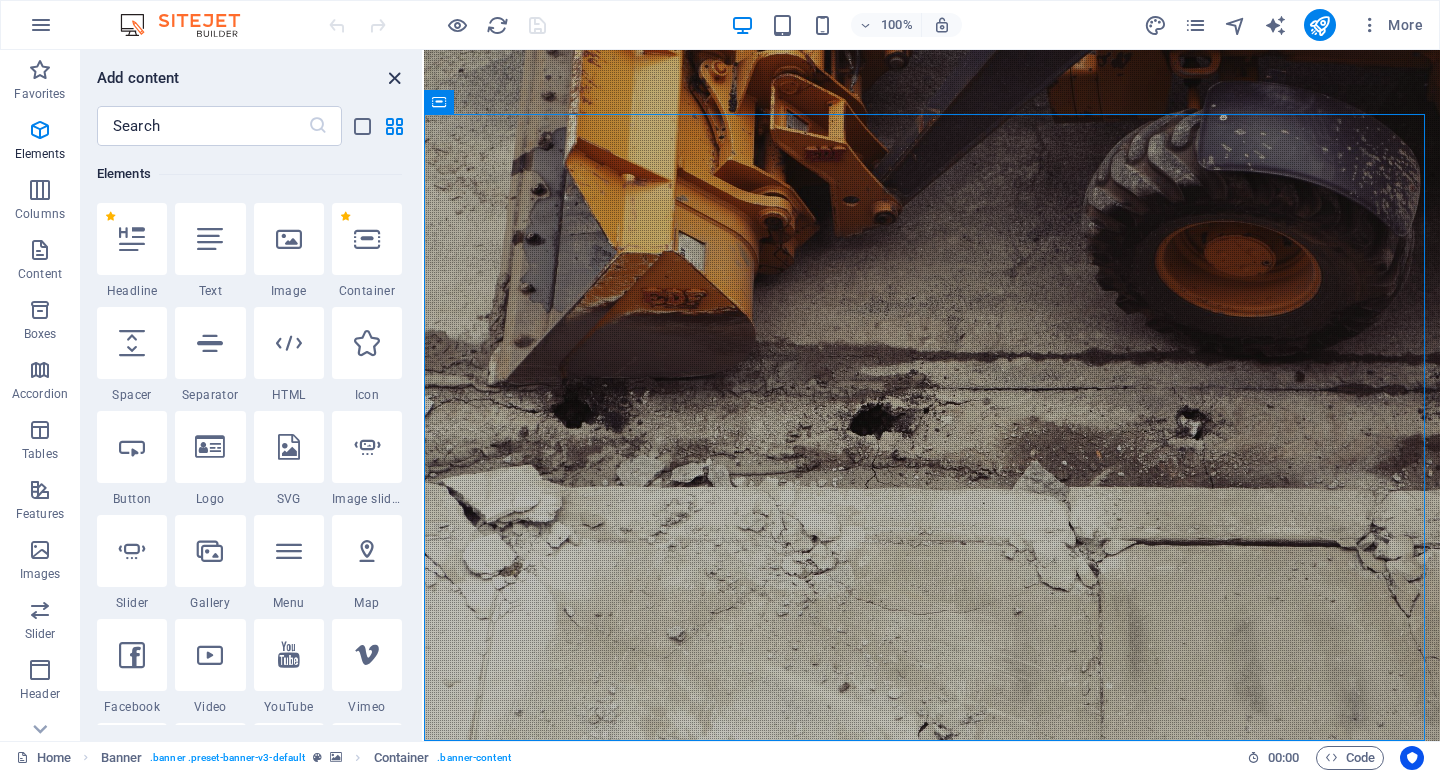 click at bounding box center (394, 78) 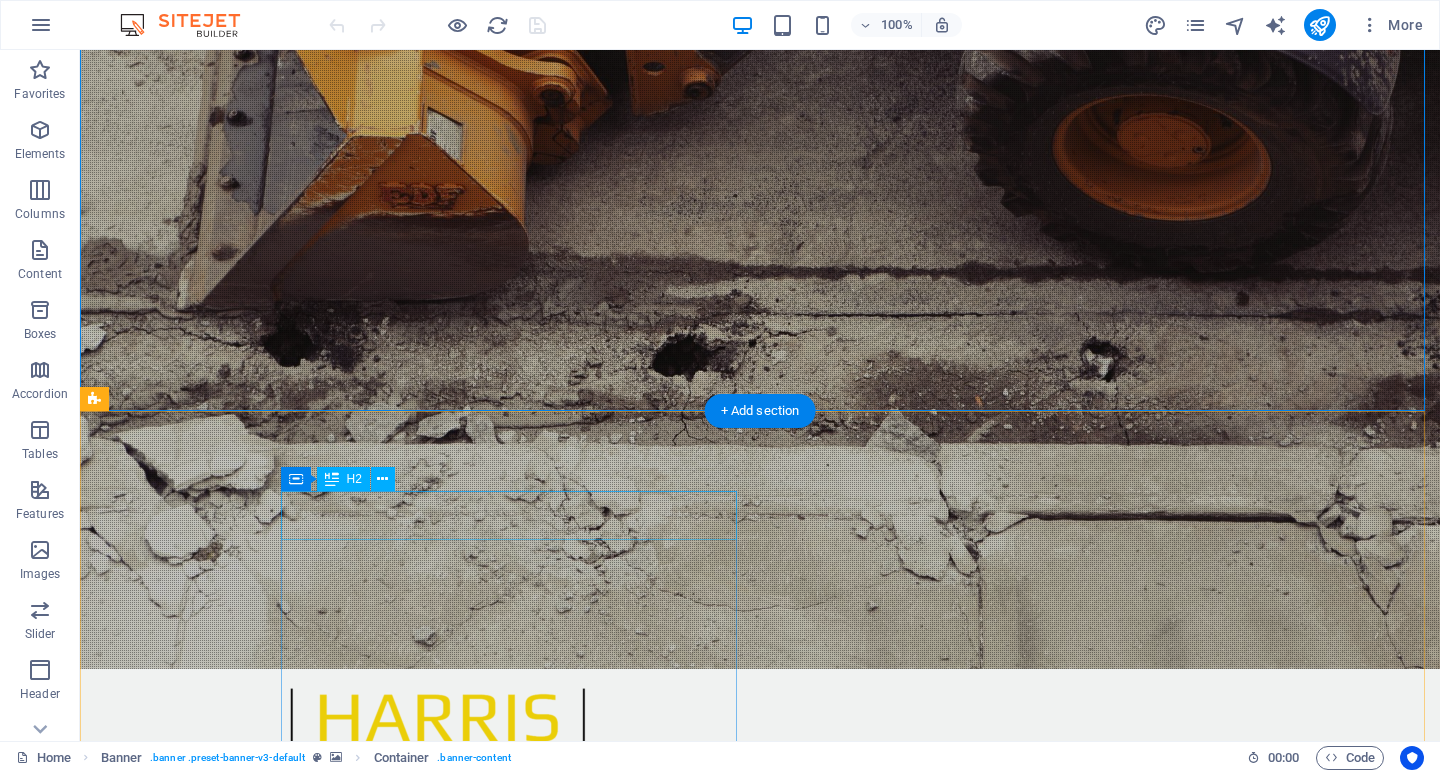 scroll, scrollTop: 0, scrollLeft: 0, axis: both 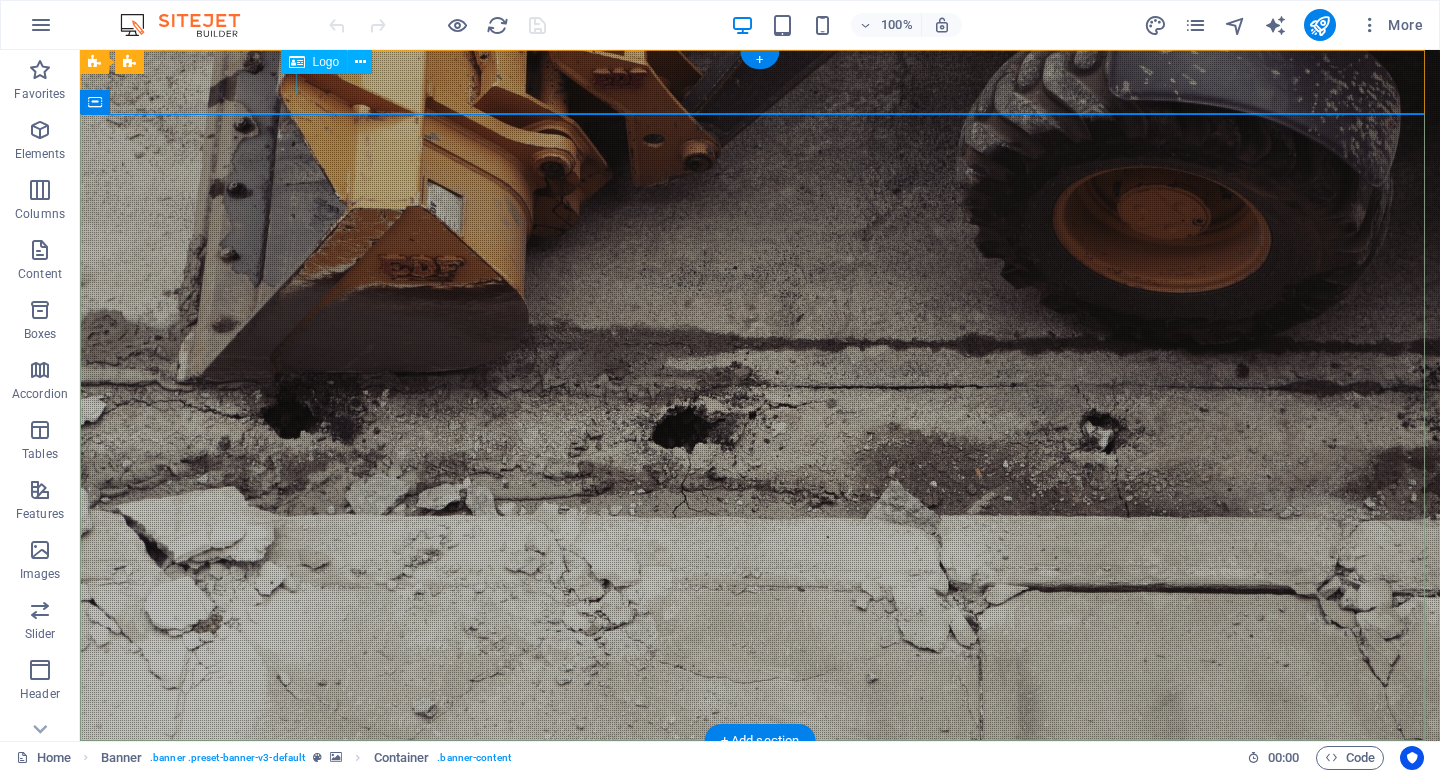 click at bounding box center [760, 802] 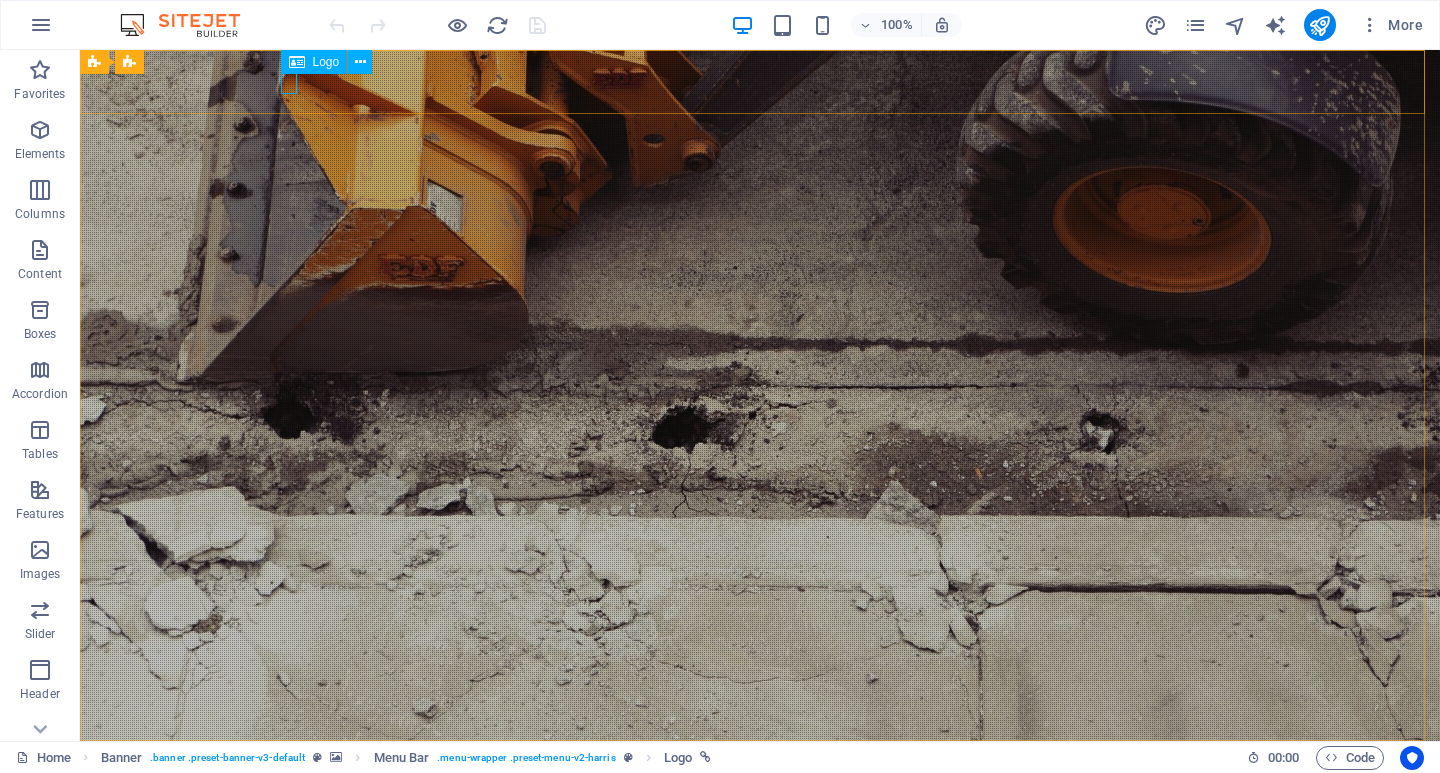 click at bounding box center [297, 62] 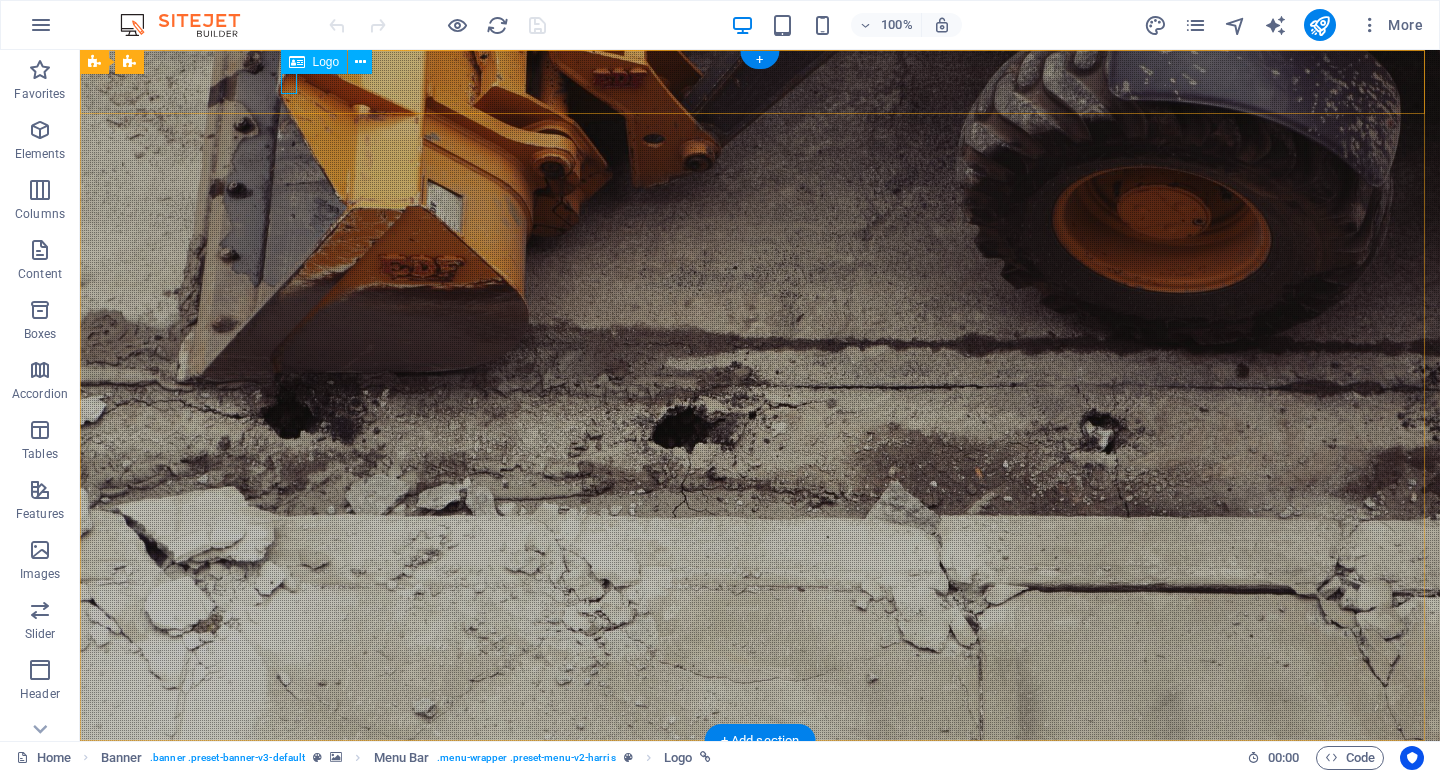 click at bounding box center (760, 802) 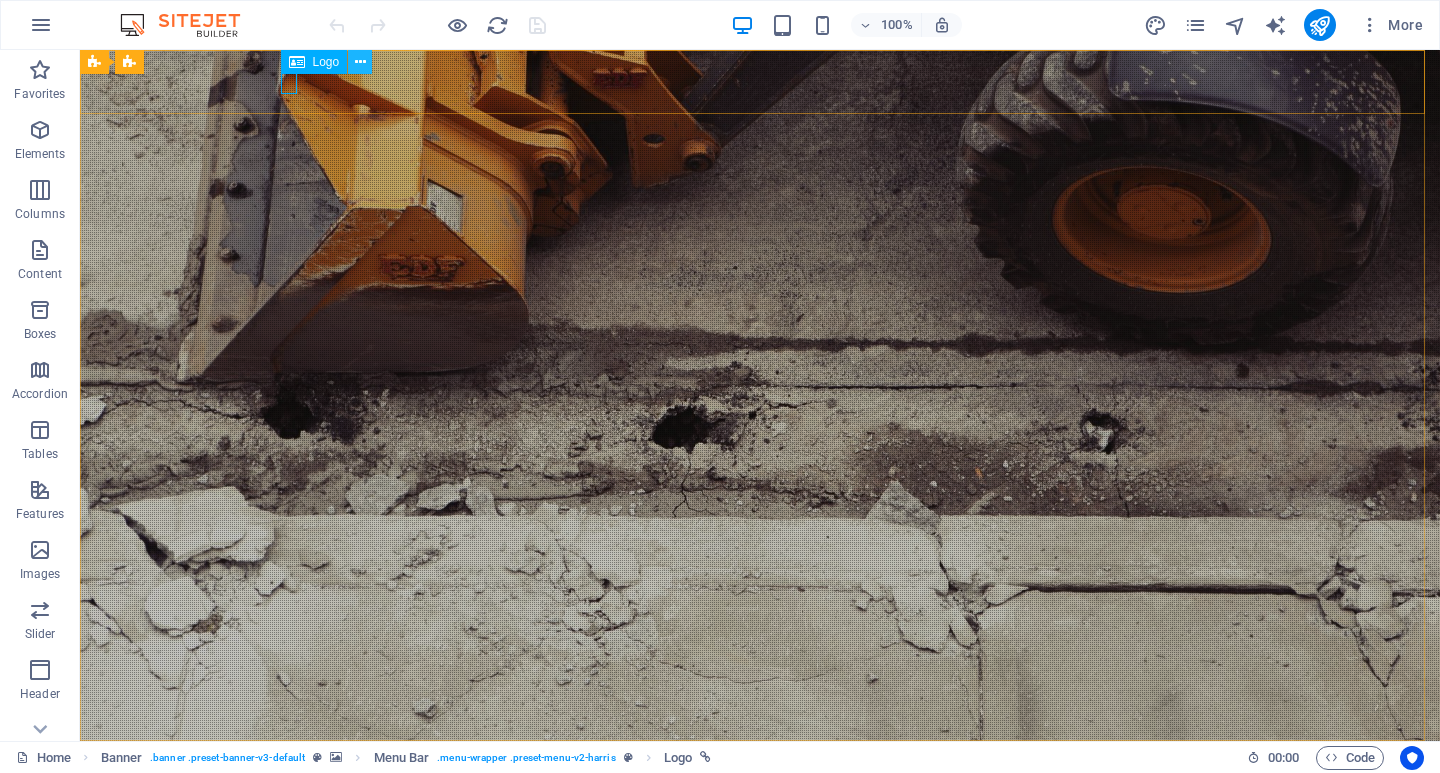 click at bounding box center (360, 62) 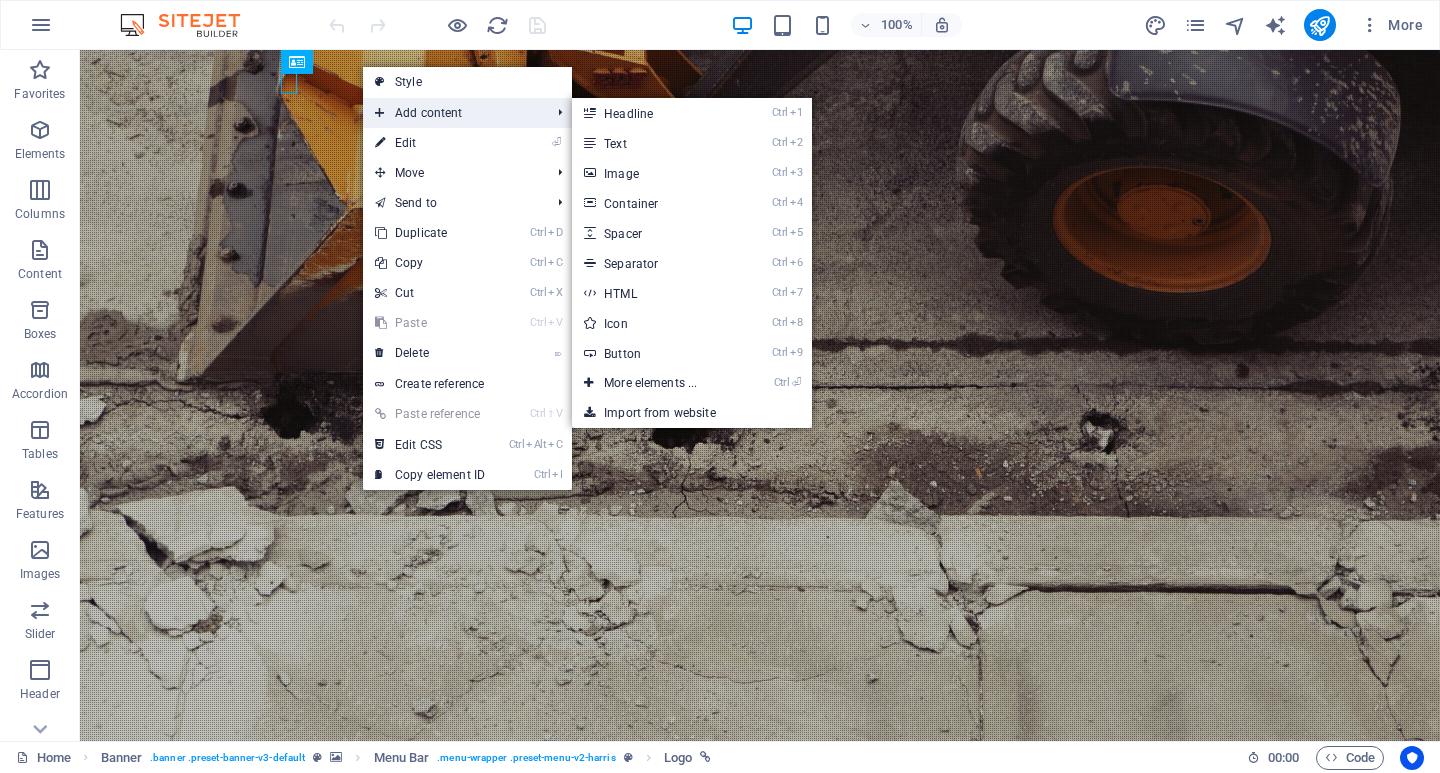 click on "Add content" at bounding box center (452, 113) 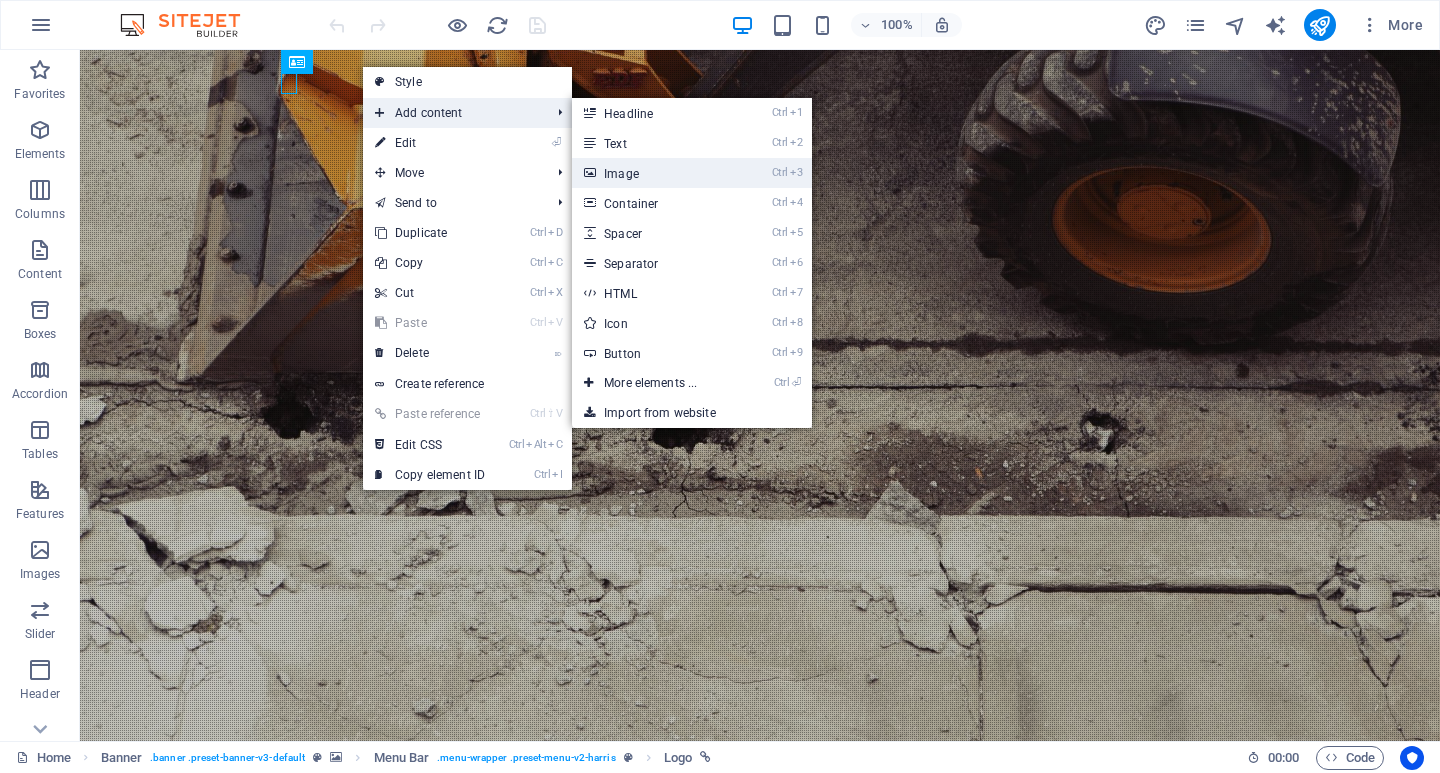 click on "Ctrl 3  Image" at bounding box center [654, 173] 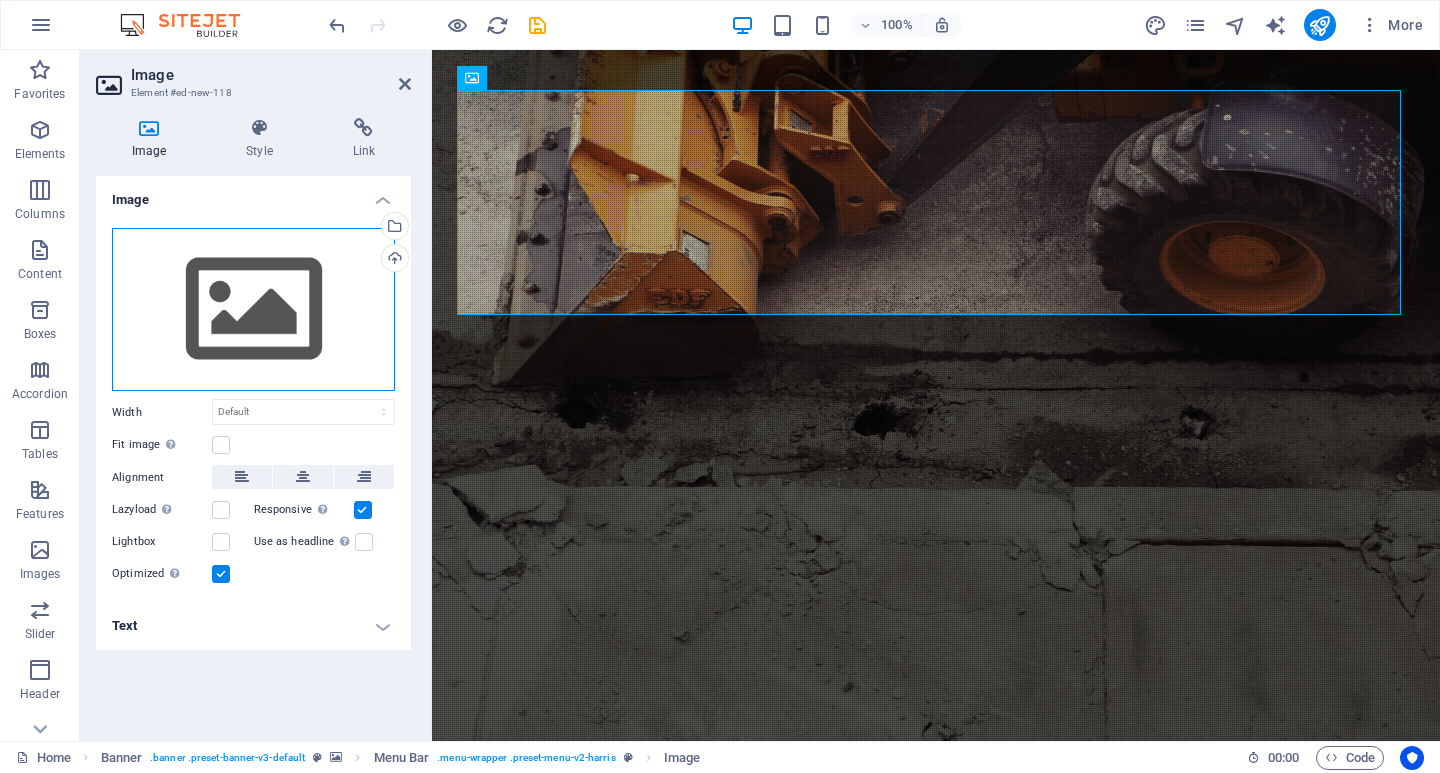 click on "Drag files here, click to choose files or select files from Files or our free stock photos & videos" at bounding box center (253, 310) 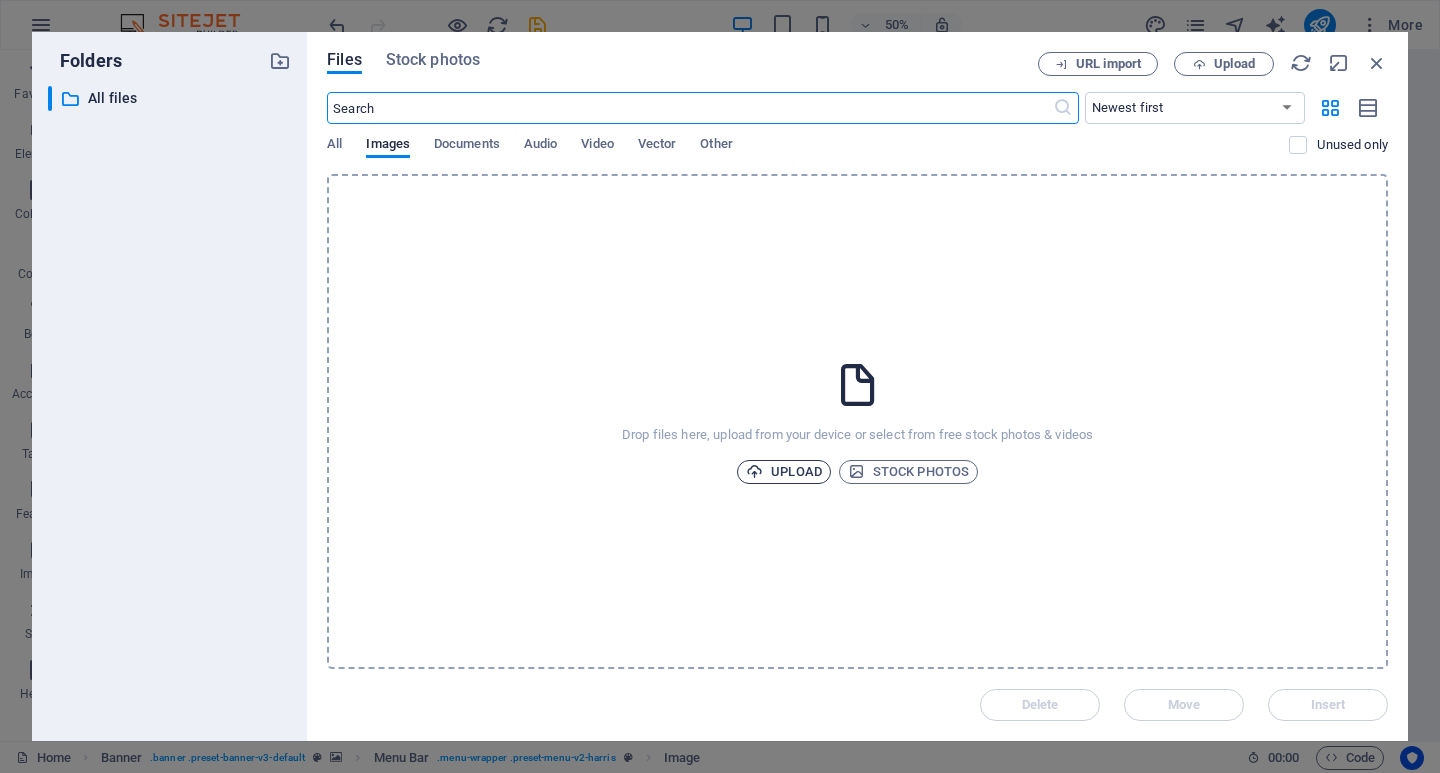 click on "Upload" at bounding box center [784, 472] 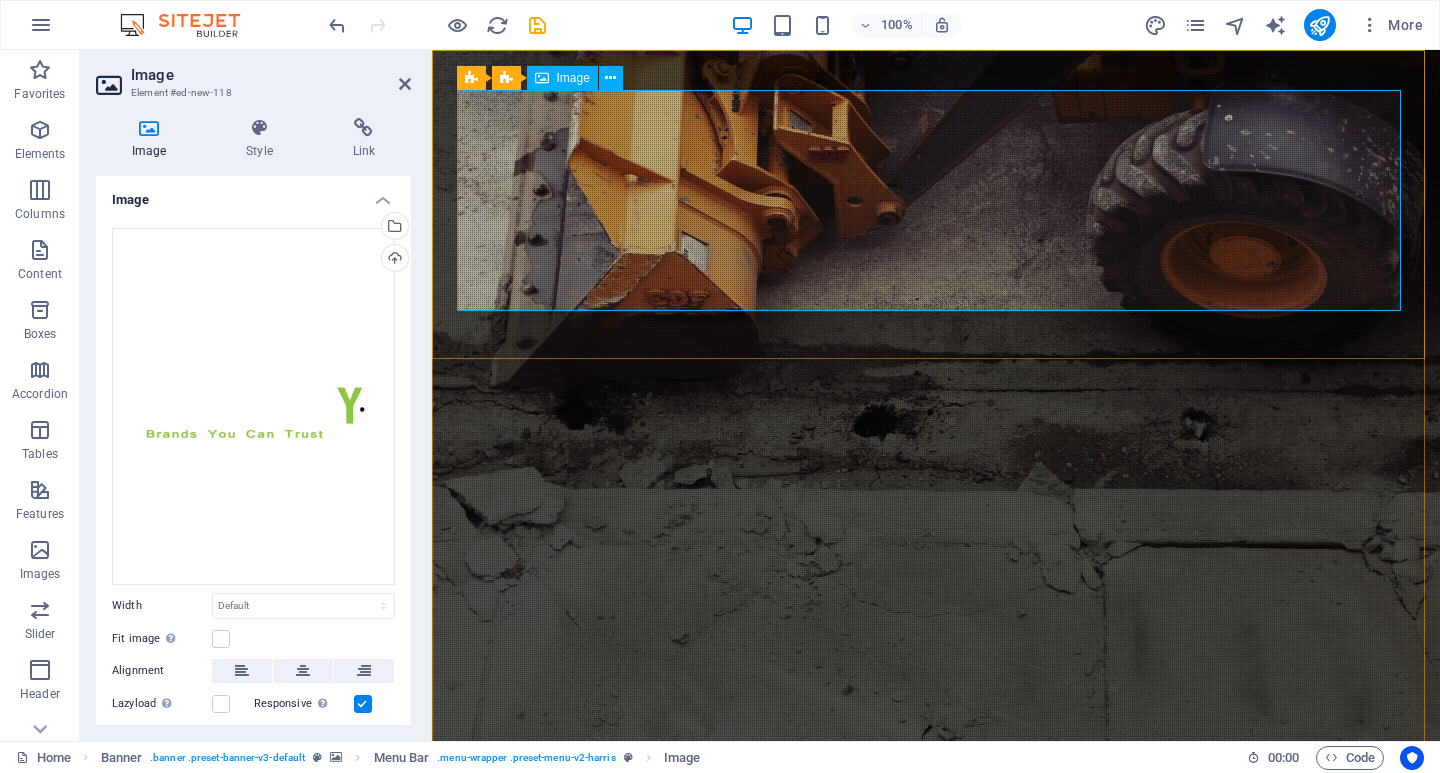 click at bounding box center (936, 1450) 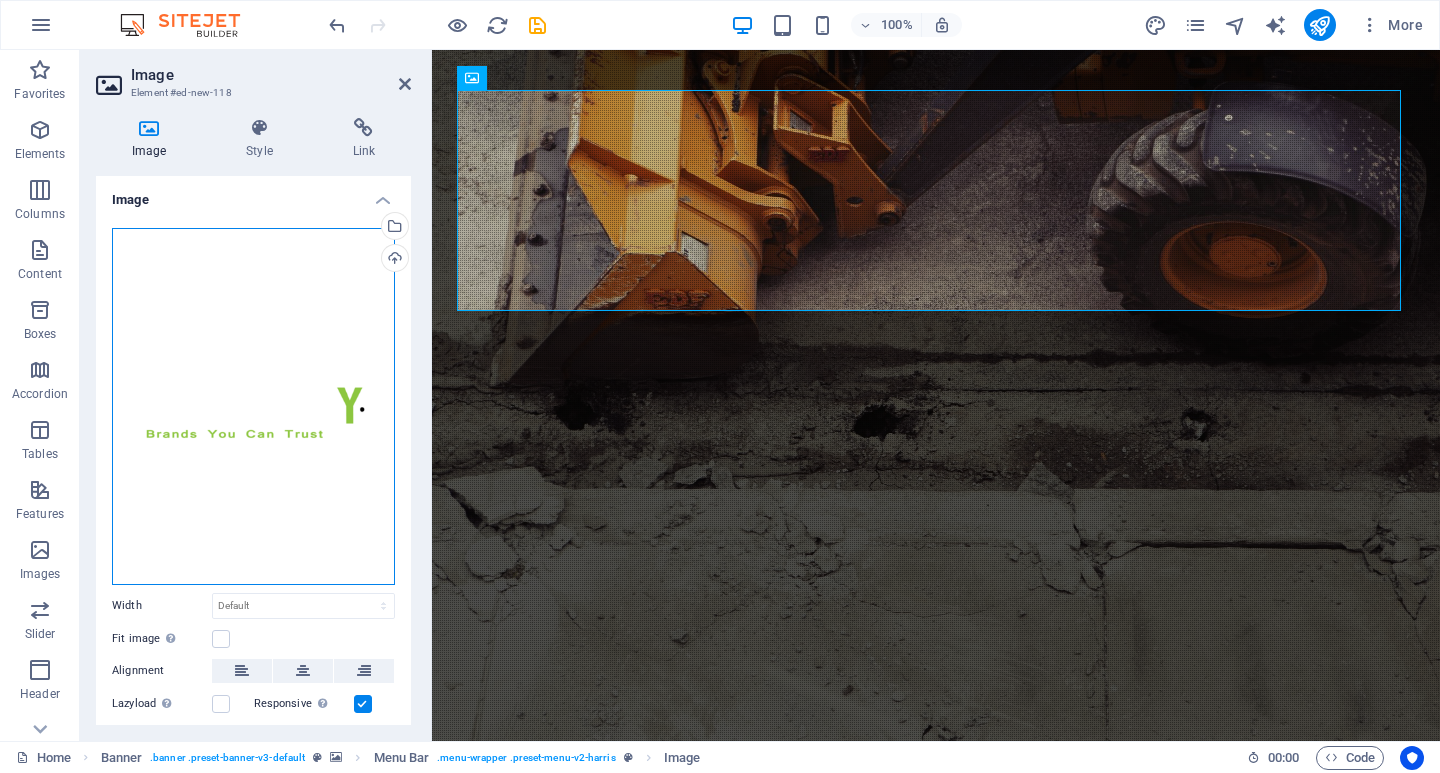 click on "Drag files here, click to choose files or select files from Files or our free stock photos & videos" at bounding box center [253, 406] 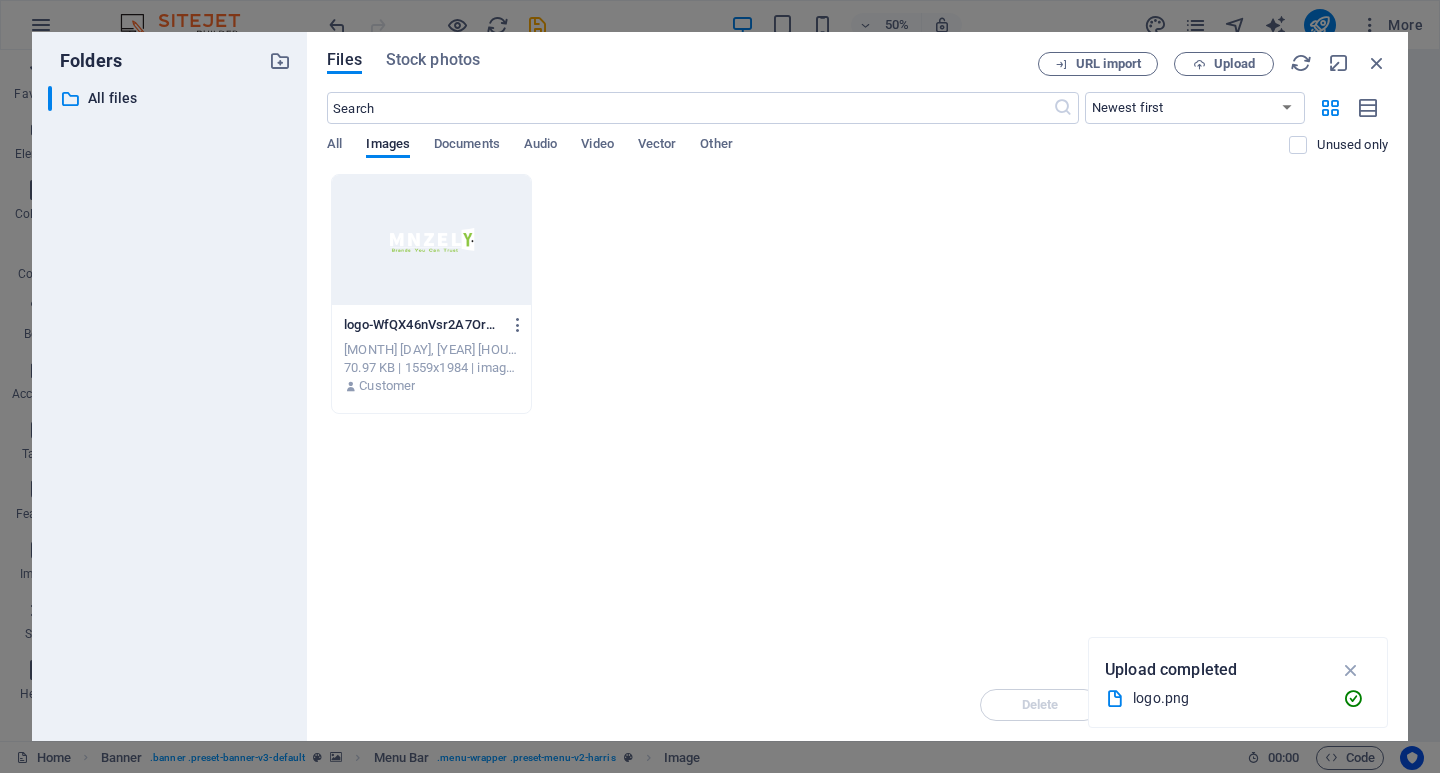 click at bounding box center [431, 240] 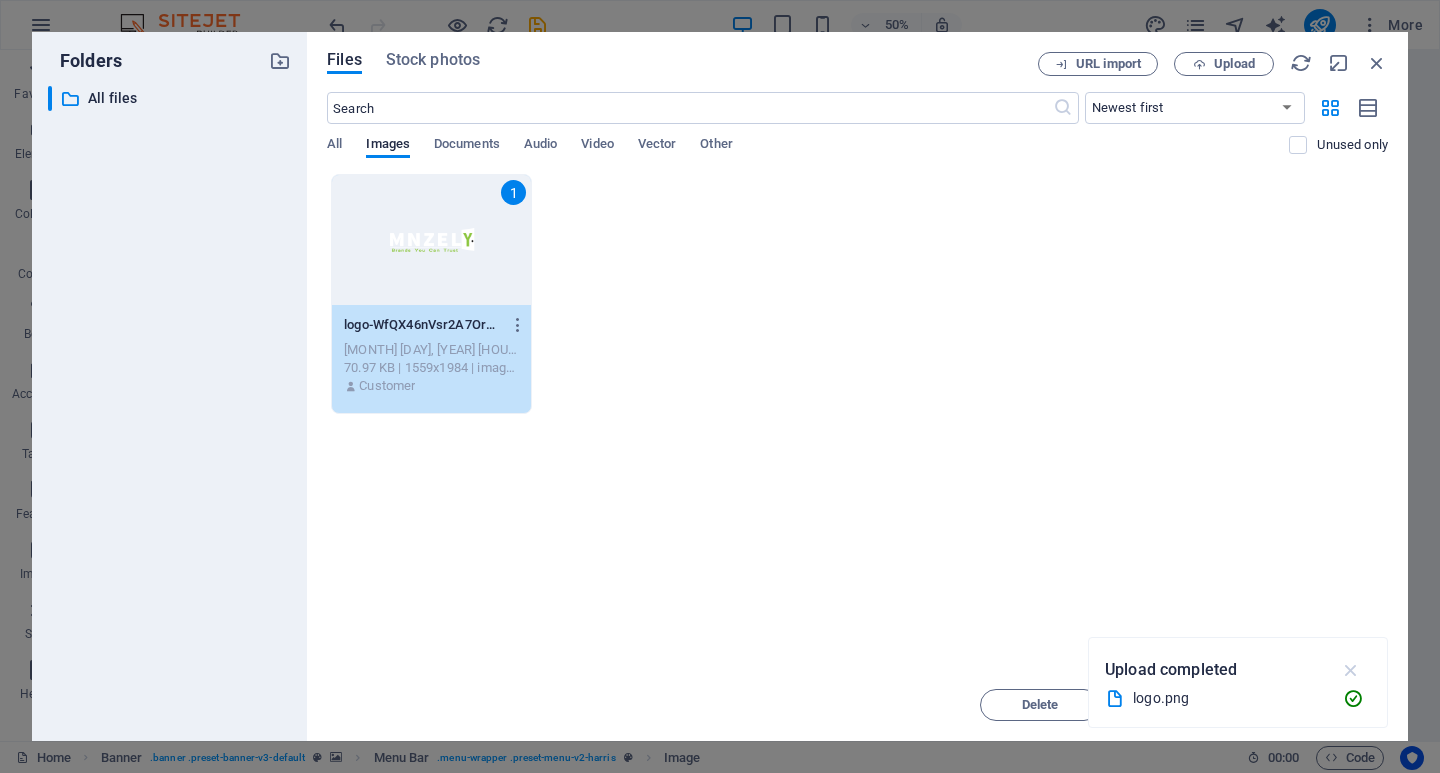 click at bounding box center (1351, 670) 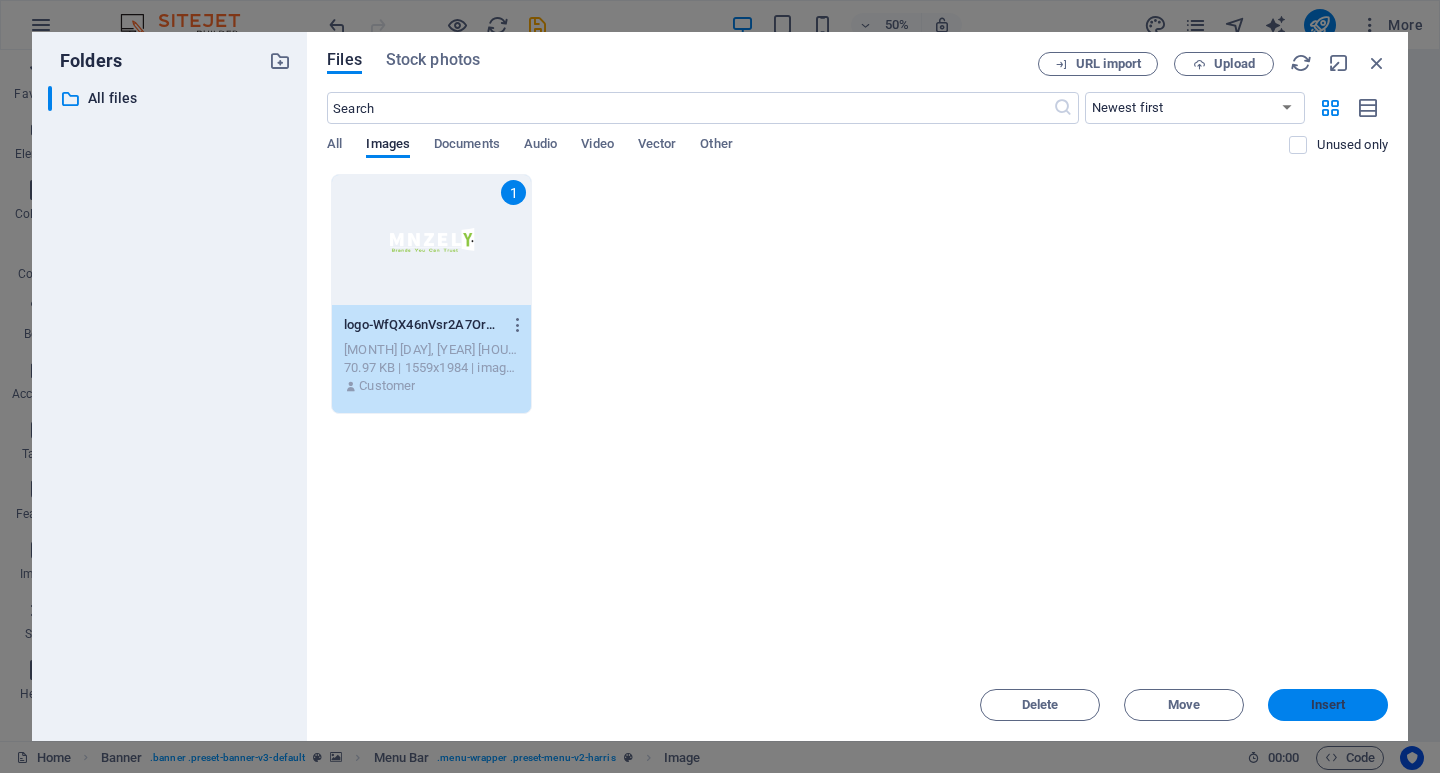 click on "Insert" at bounding box center [1328, 705] 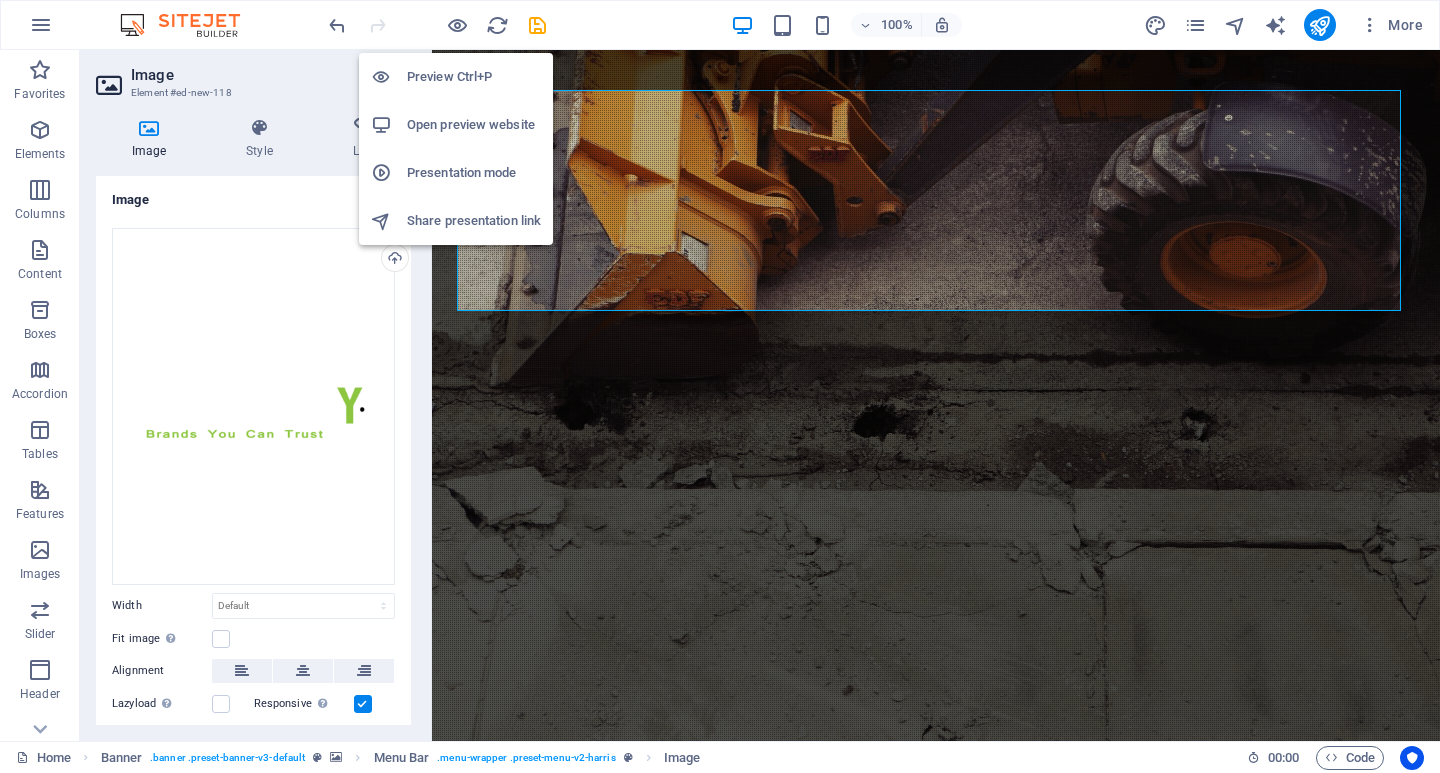 click on "Preview Ctrl+P" at bounding box center [474, 77] 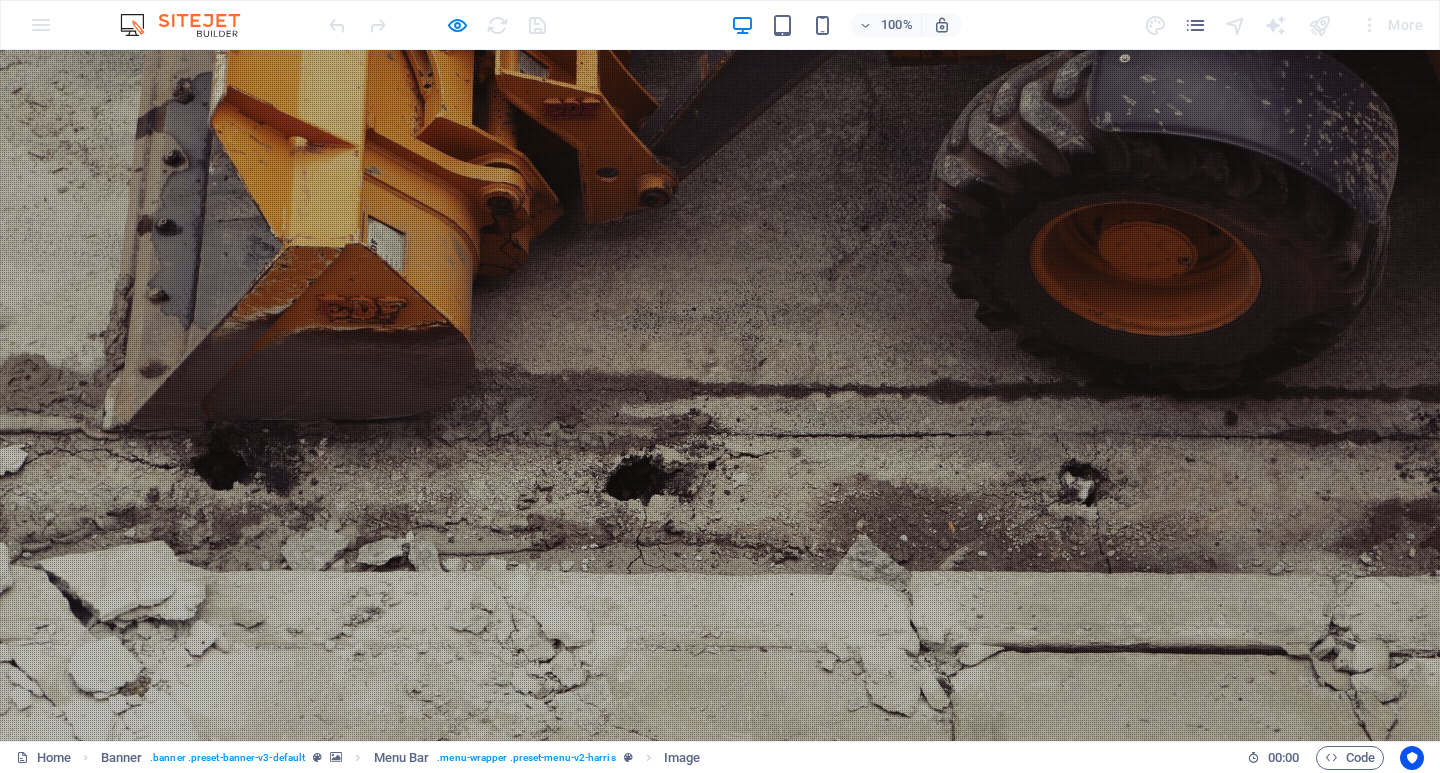 click at bounding box center (398, 900) 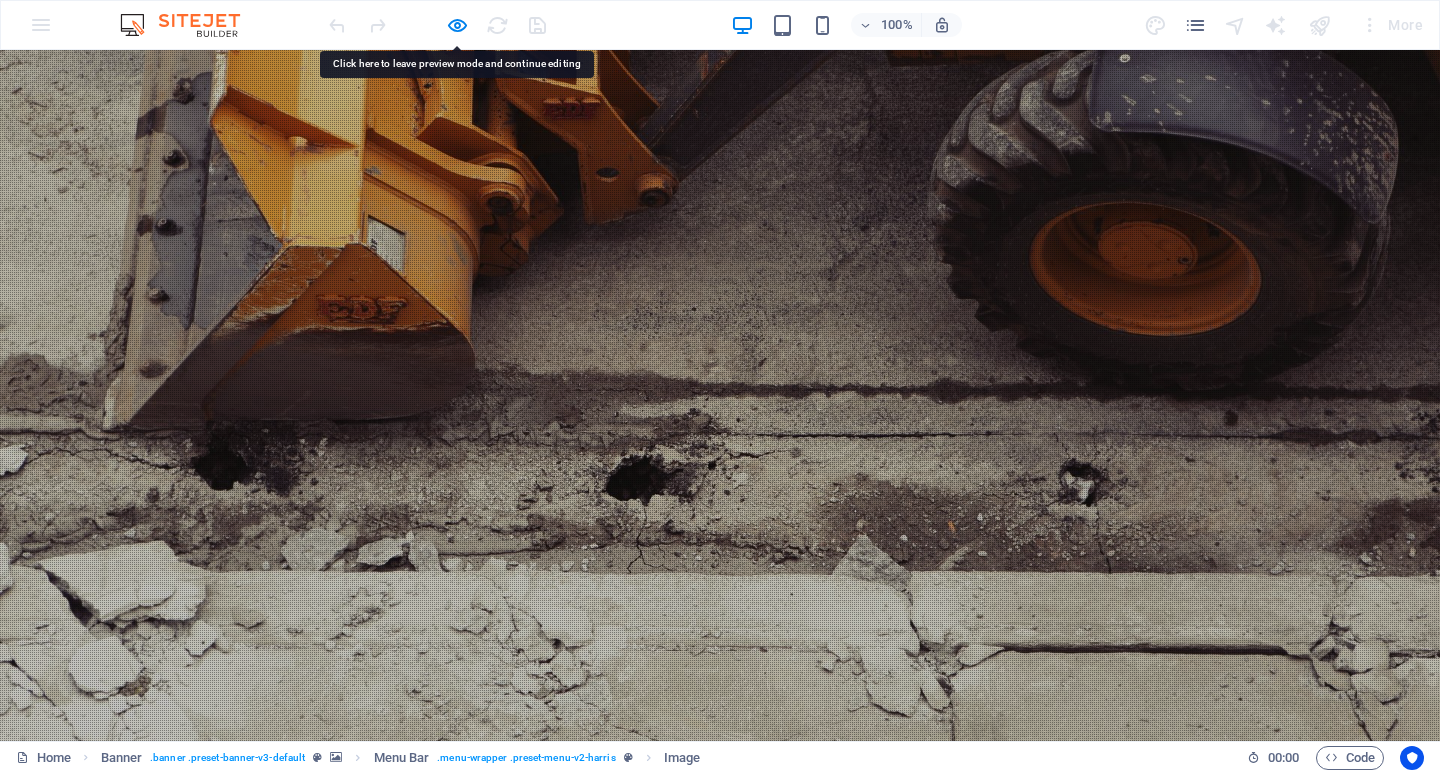 drag, startPoint x: 246, startPoint y: 79, endPoint x: 467, endPoint y: 231, distance: 268.22565 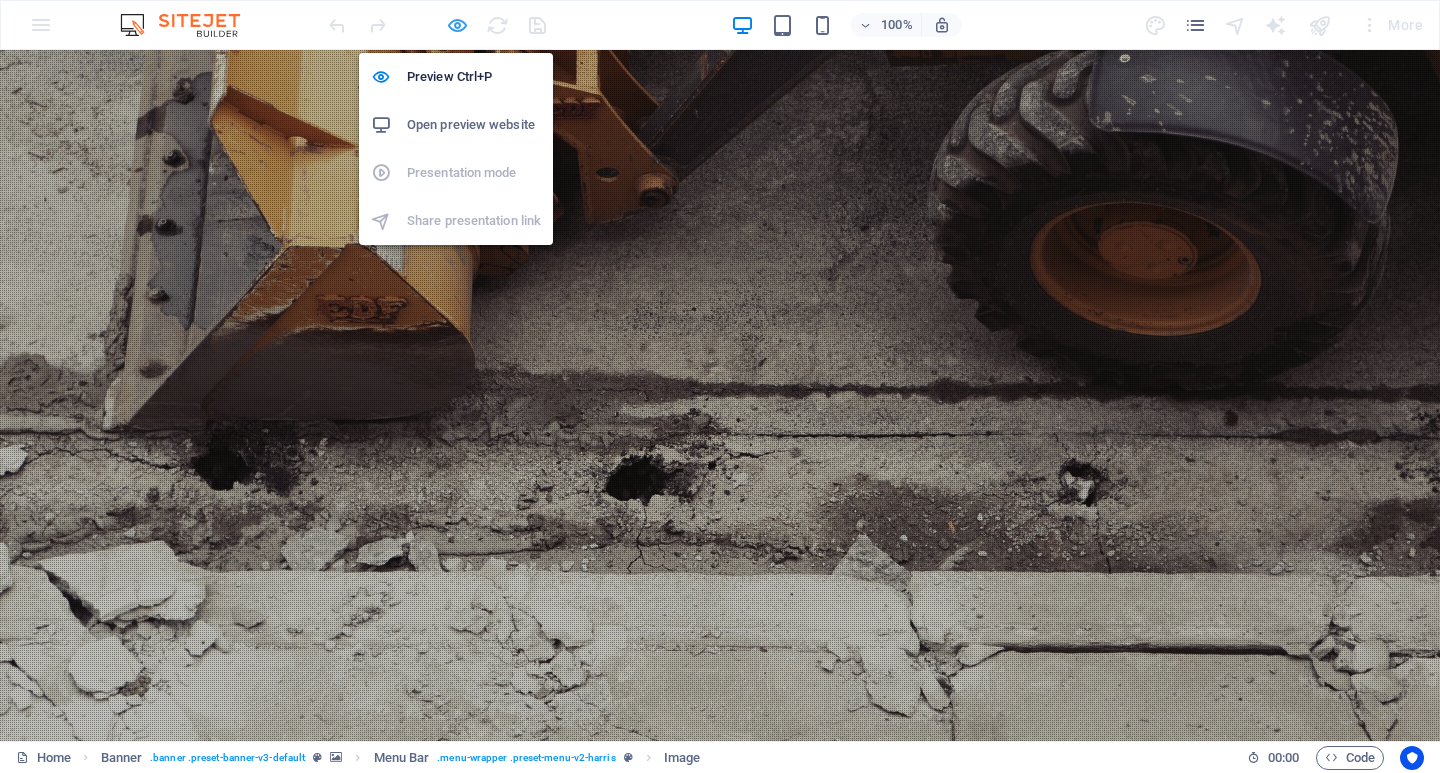 click at bounding box center [457, 25] 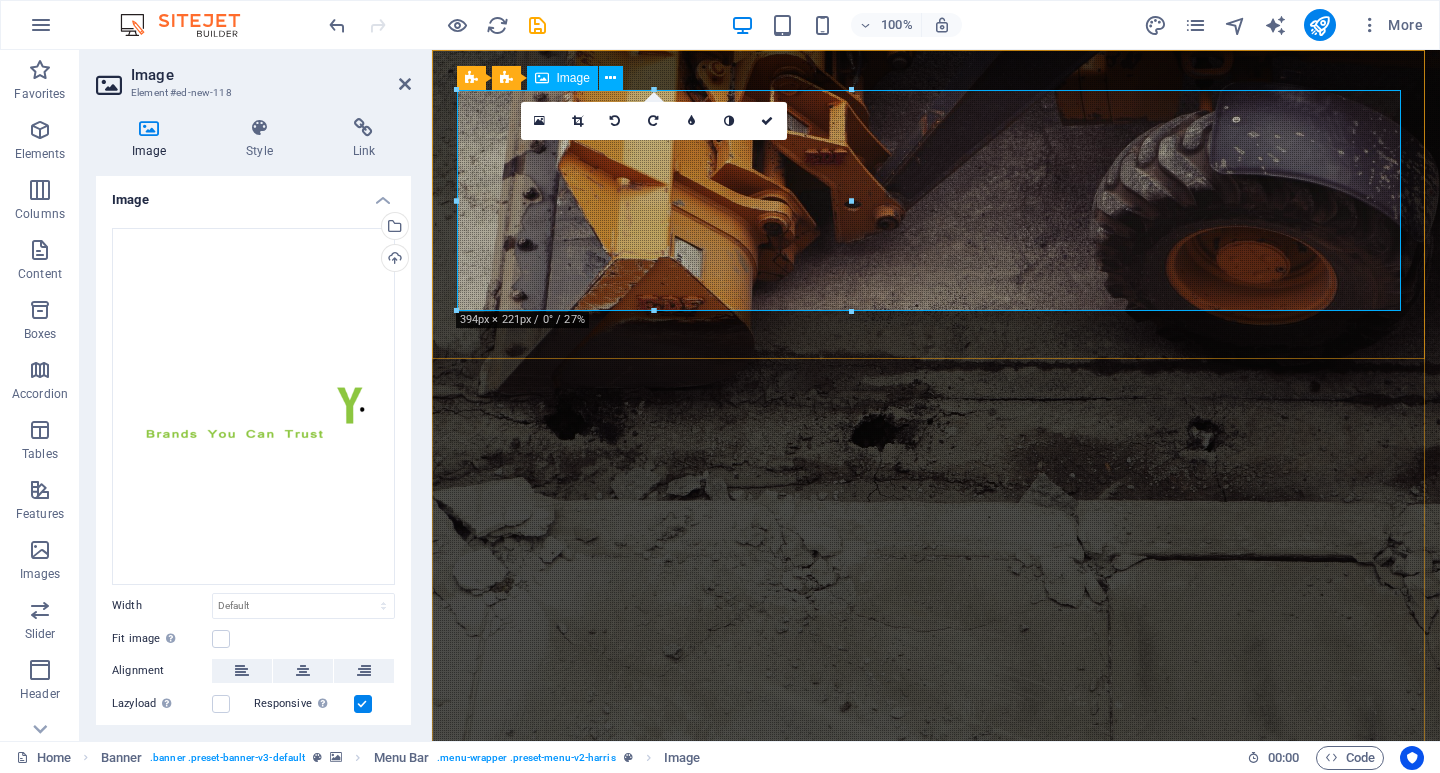 click at bounding box center (936, 1468) 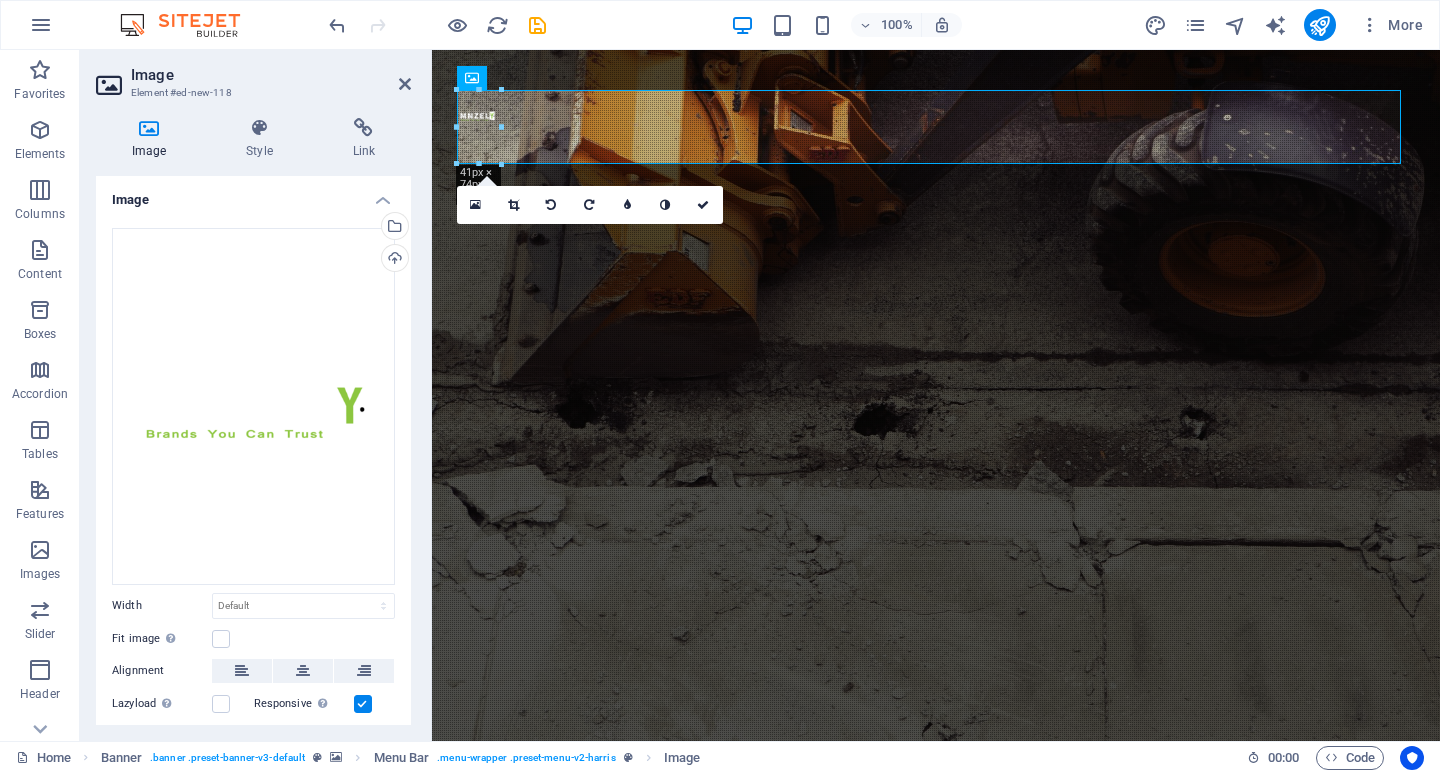 drag, startPoint x: 460, startPoint y: 310, endPoint x: 758, endPoint y: 170, distance: 329.24762 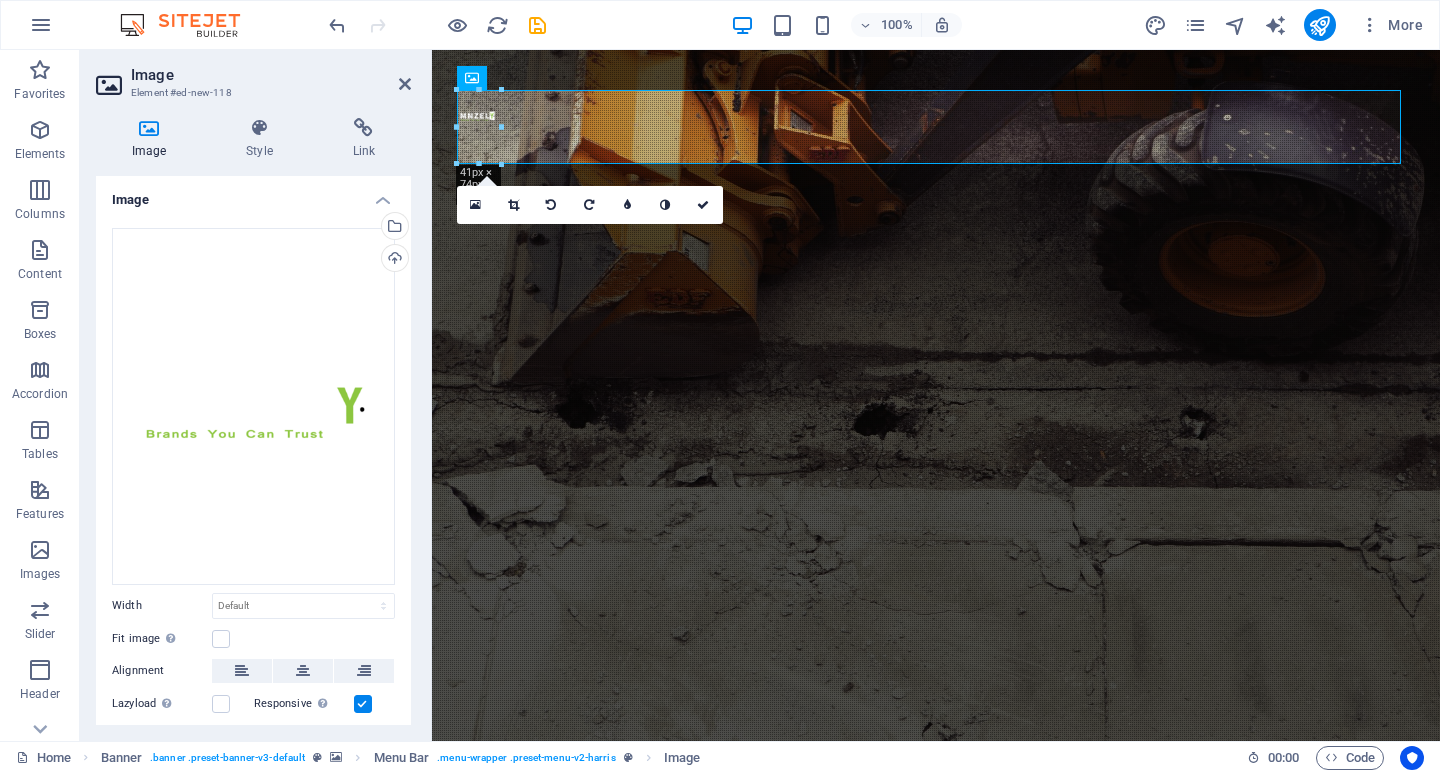 type on "45" 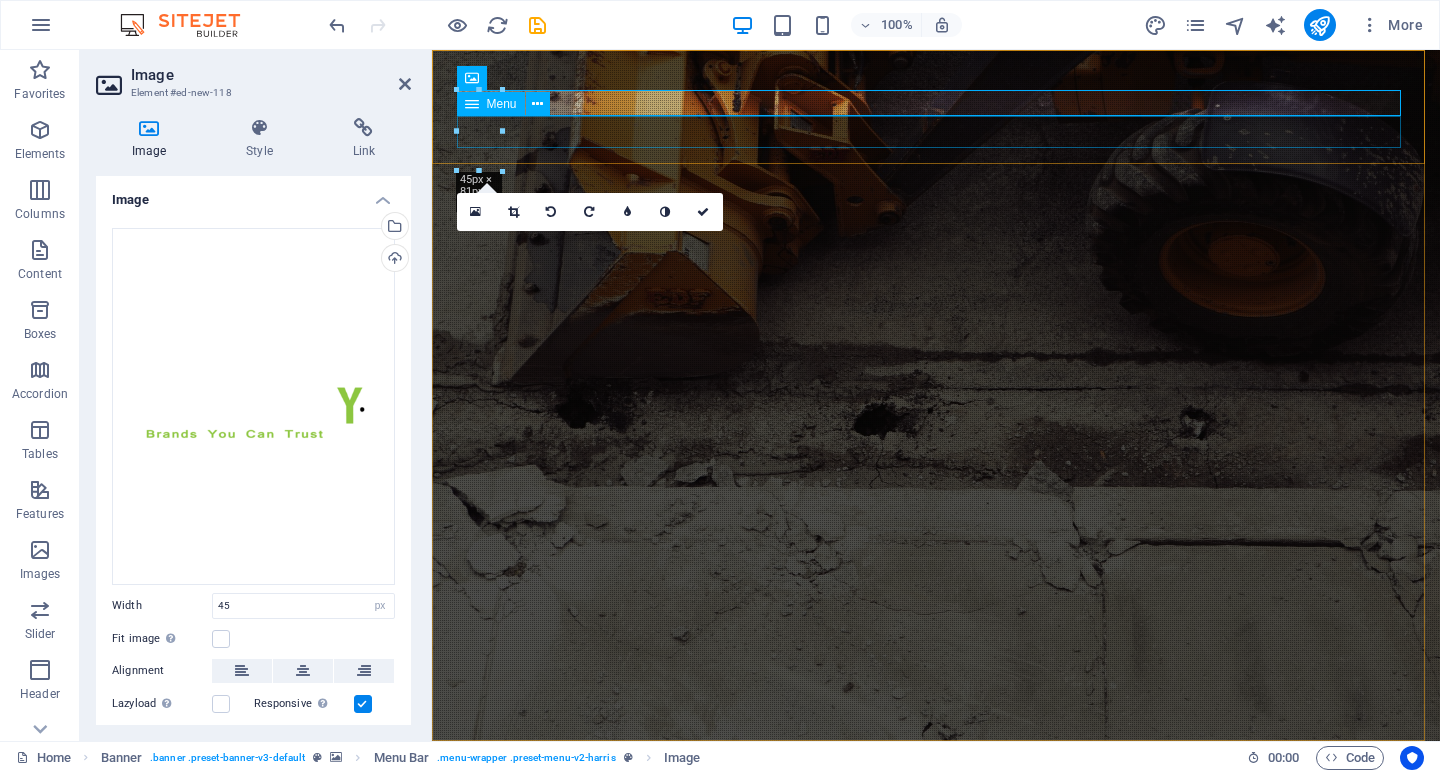 drag, startPoint x: 935, startPoint y: 181, endPoint x: 520, endPoint y: 127, distance: 418.4985 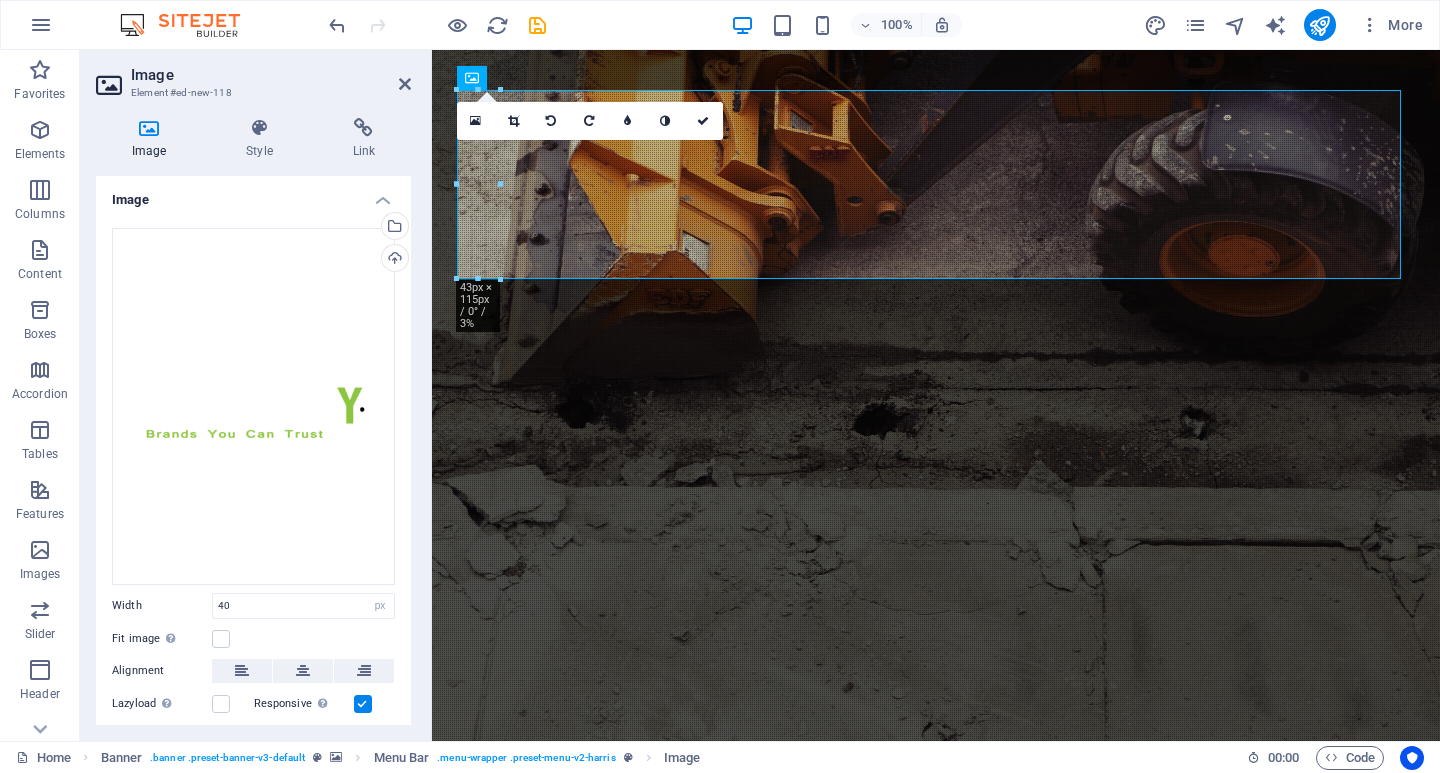 drag, startPoint x: 497, startPoint y: 201, endPoint x: 529, endPoint y: 194, distance: 32.75668 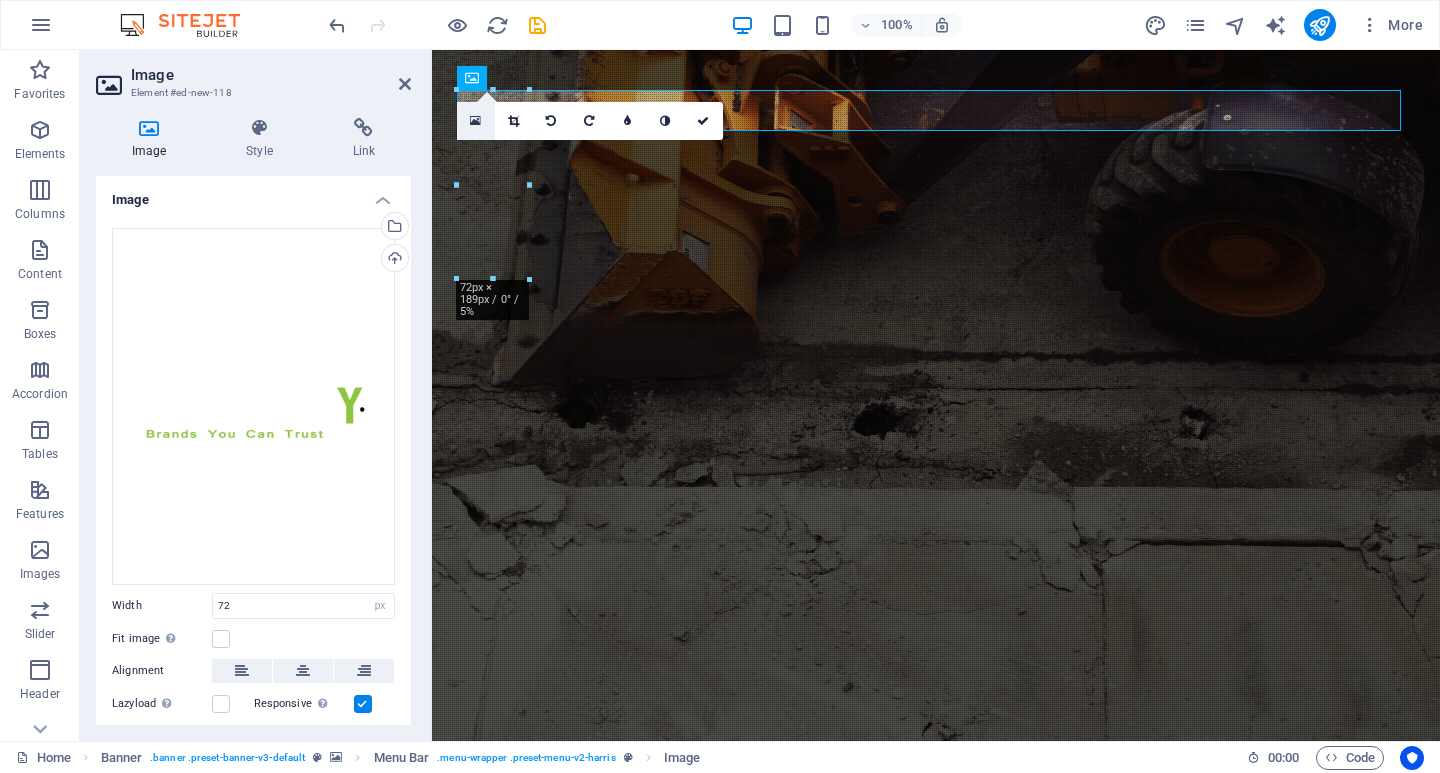 click at bounding box center (476, 121) 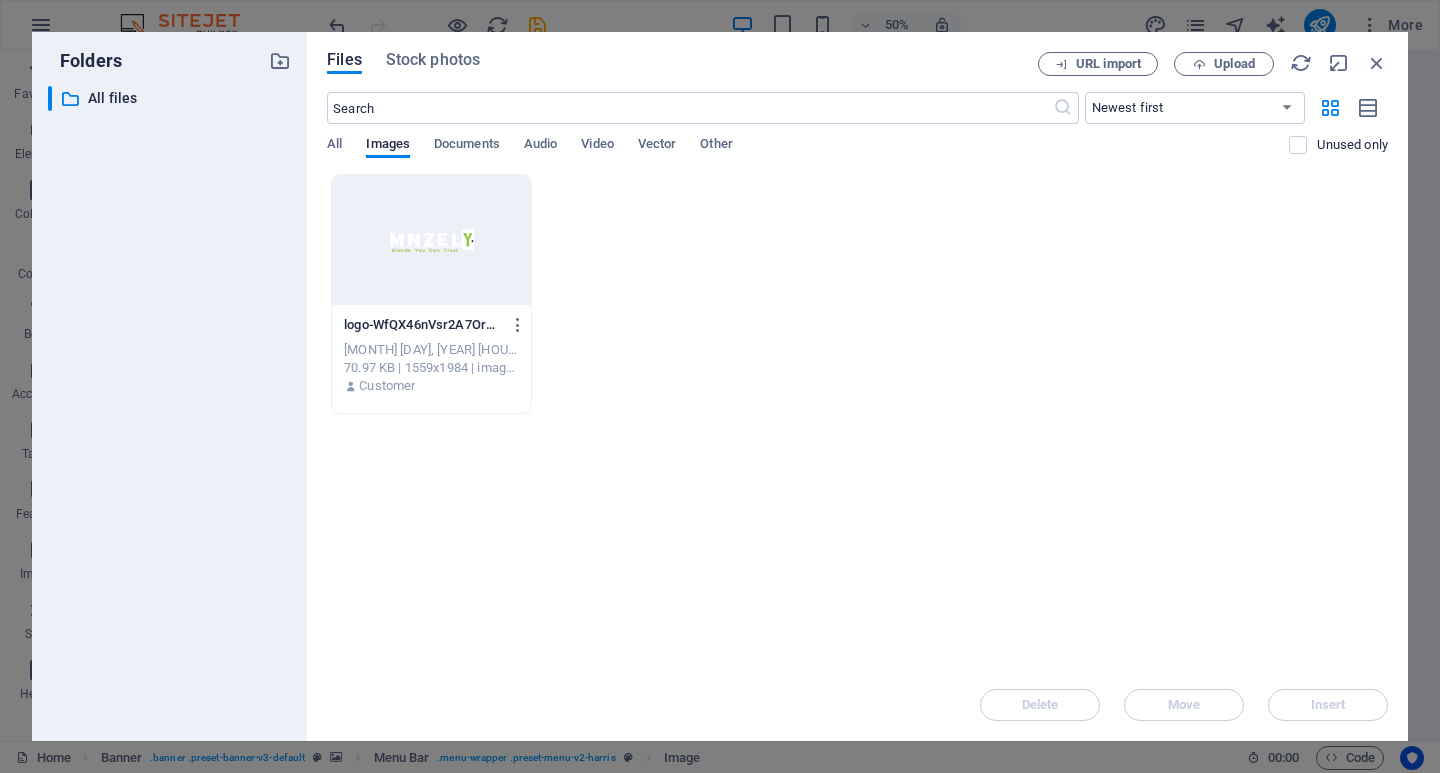 click at bounding box center [431, 240] 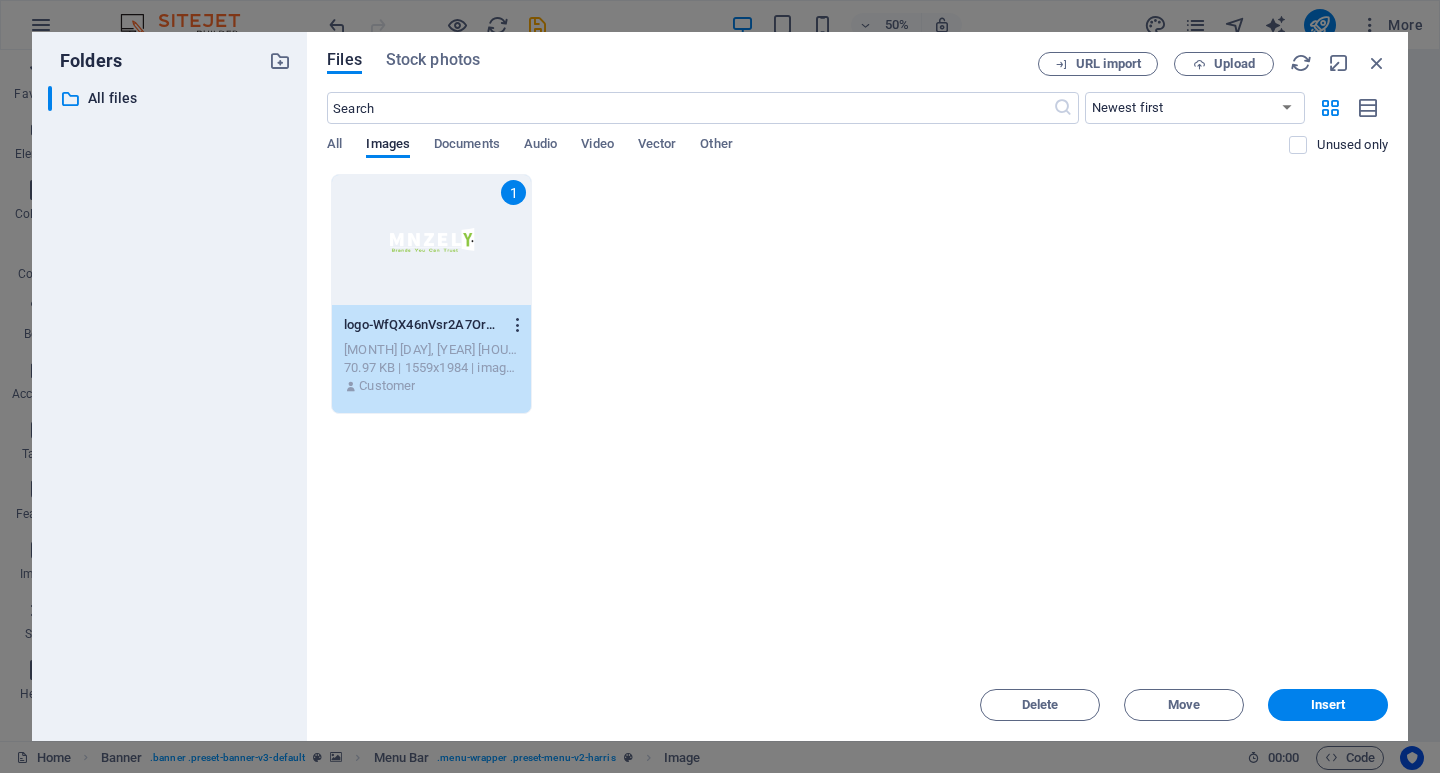 click at bounding box center (514, 325) 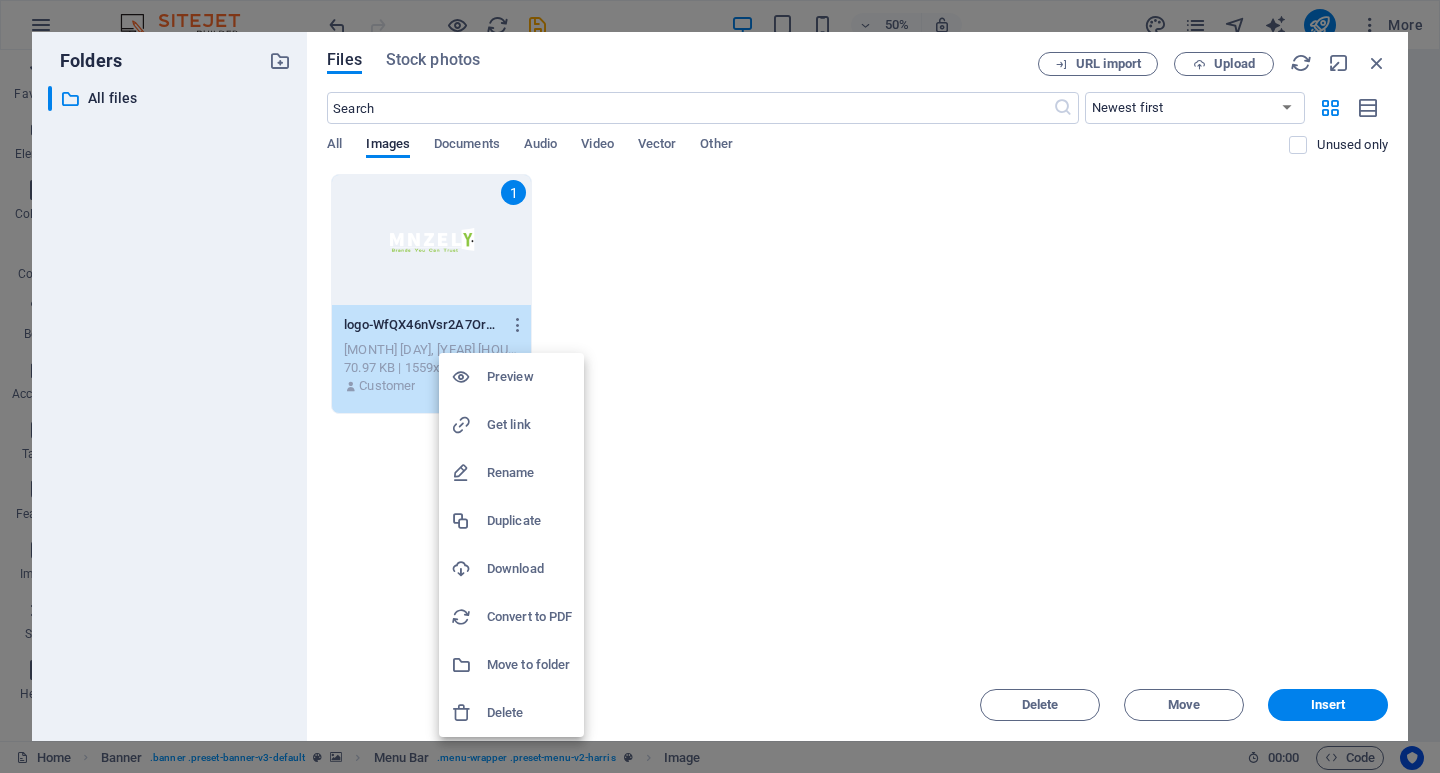 click on "Preview" at bounding box center (529, 377) 